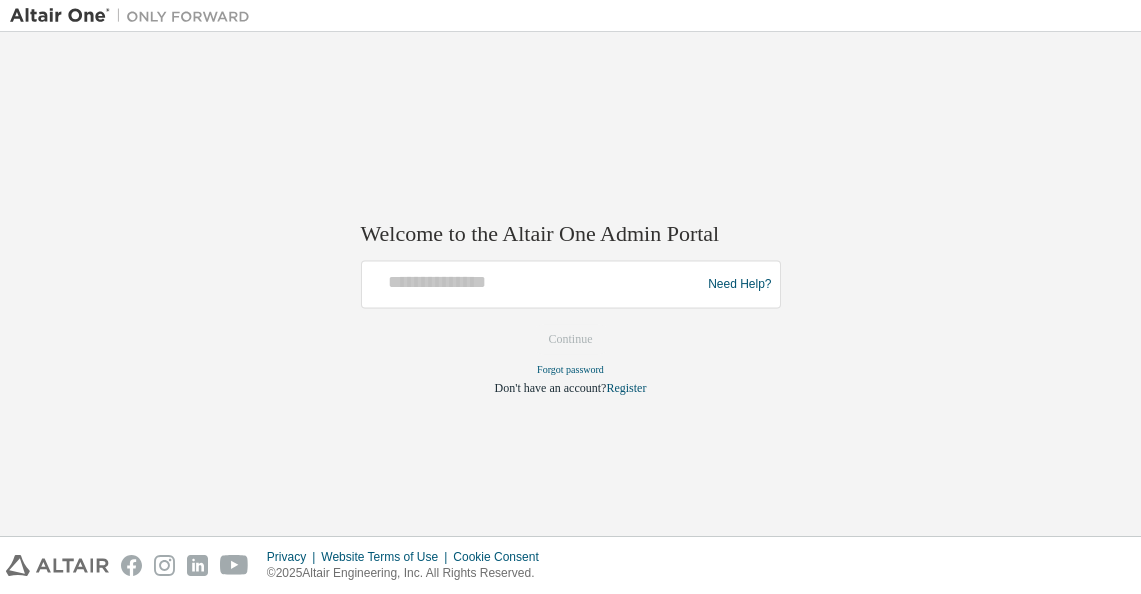 scroll, scrollTop: 0, scrollLeft: 0, axis: both 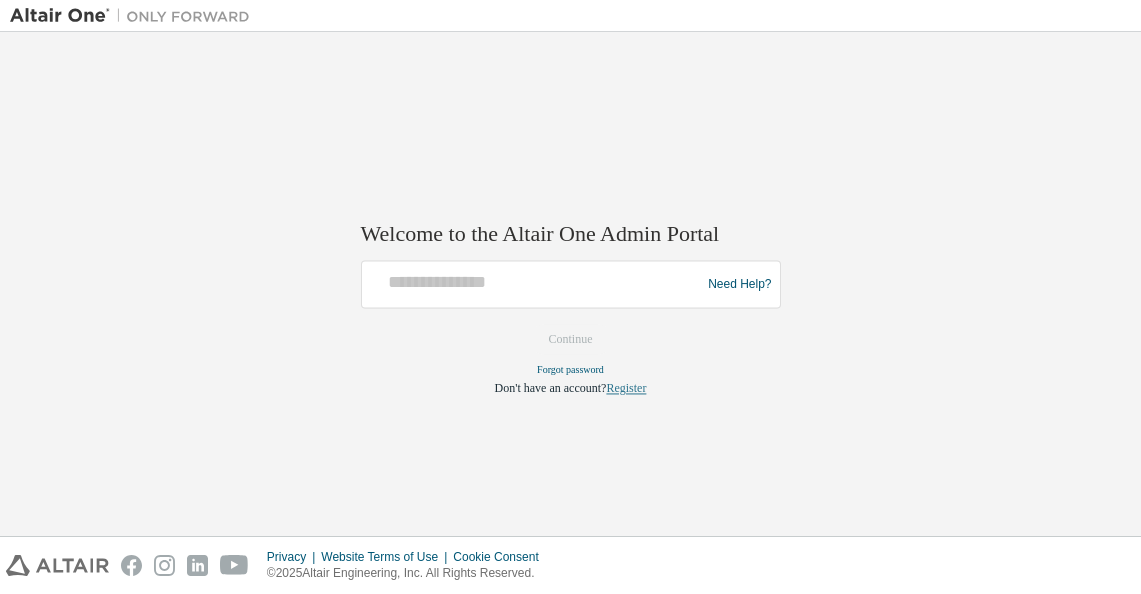 click on "Register" at bounding box center [626, 389] 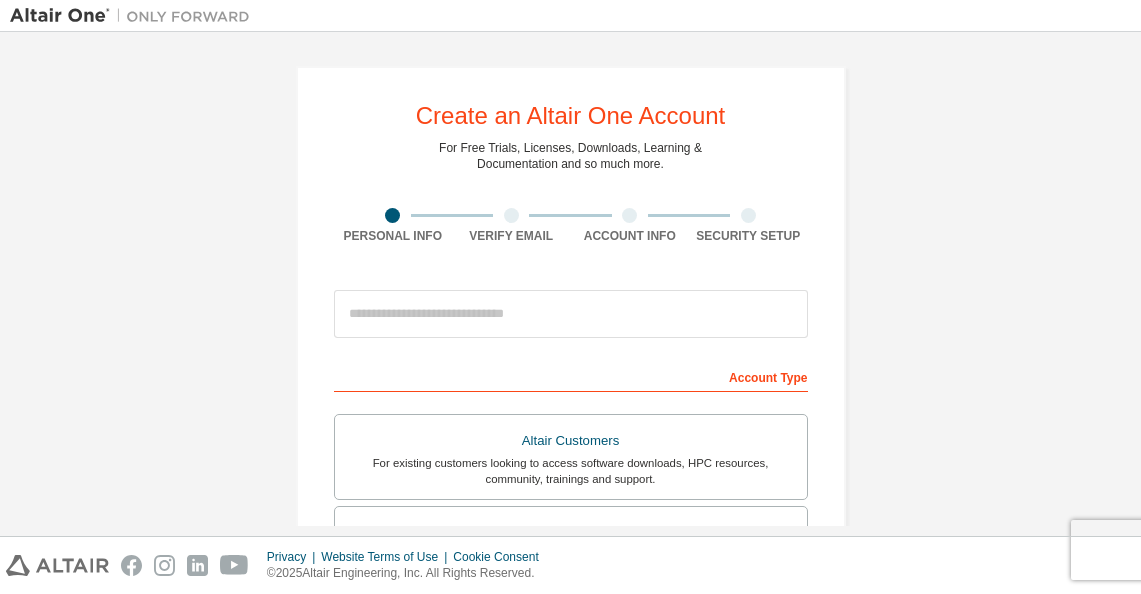 scroll, scrollTop: 0, scrollLeft: 0, axis: both 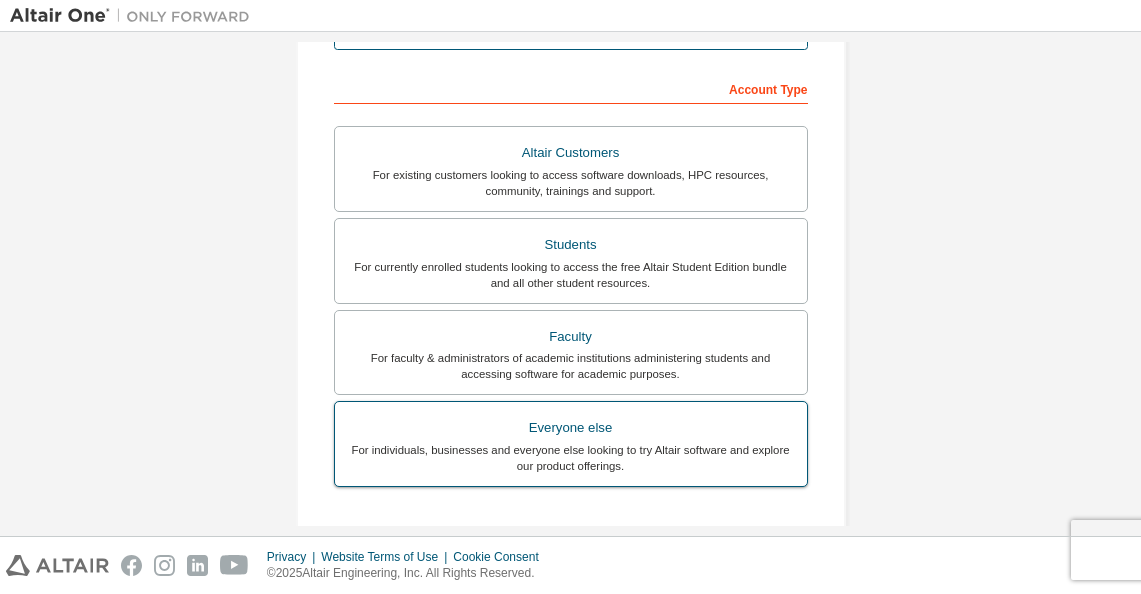 type on "**********" 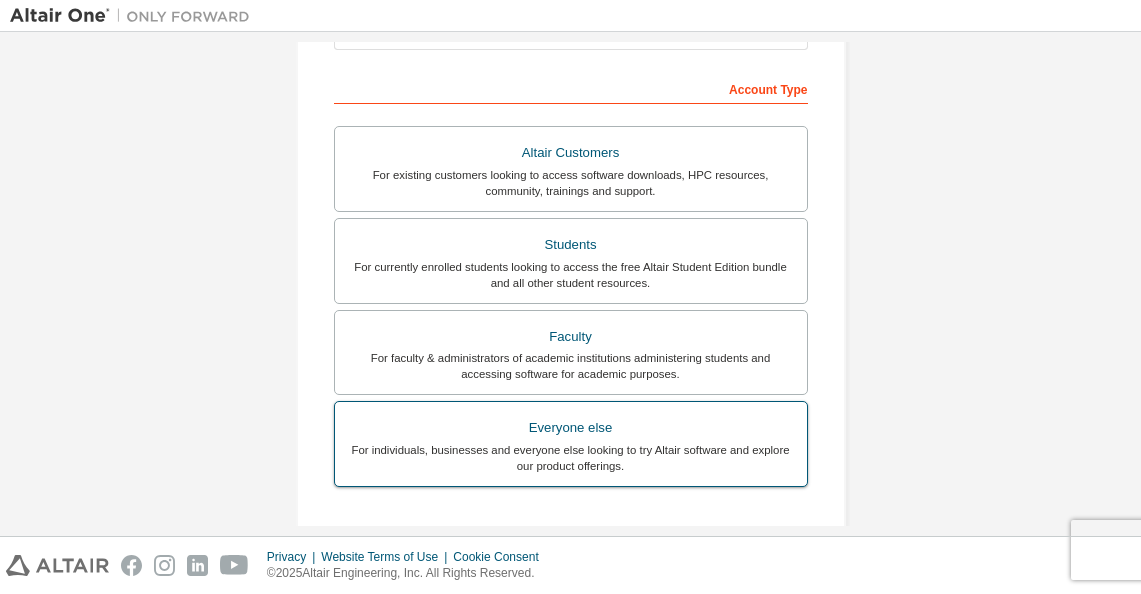 click on "Everyone else" at bounding box center [571, 428] 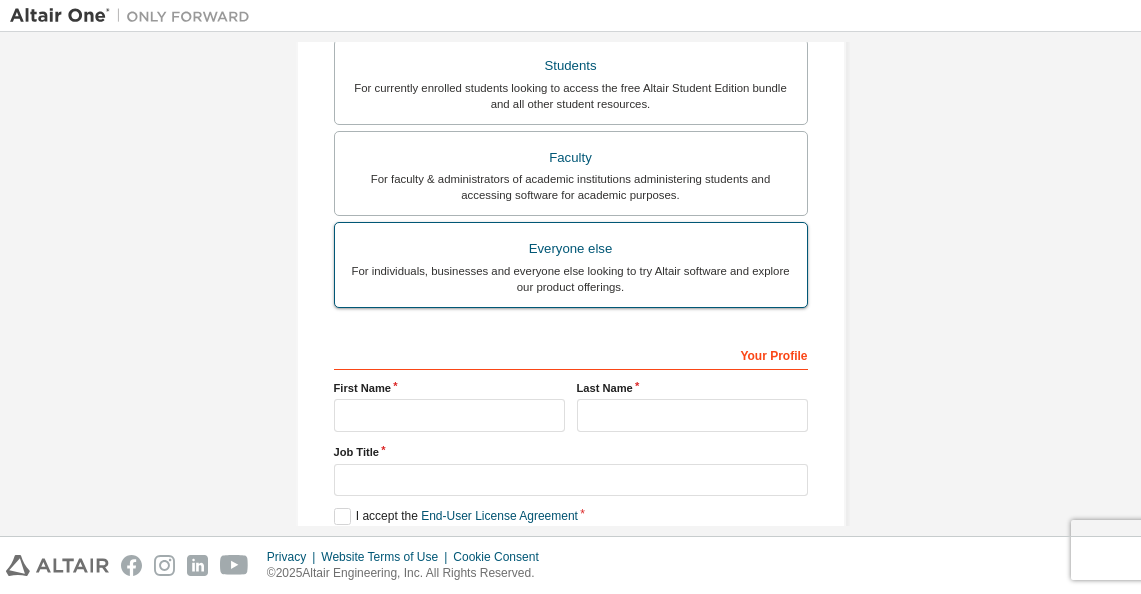 scroll, scrollTop: 581, scrollLeft: 0, axis: vertical 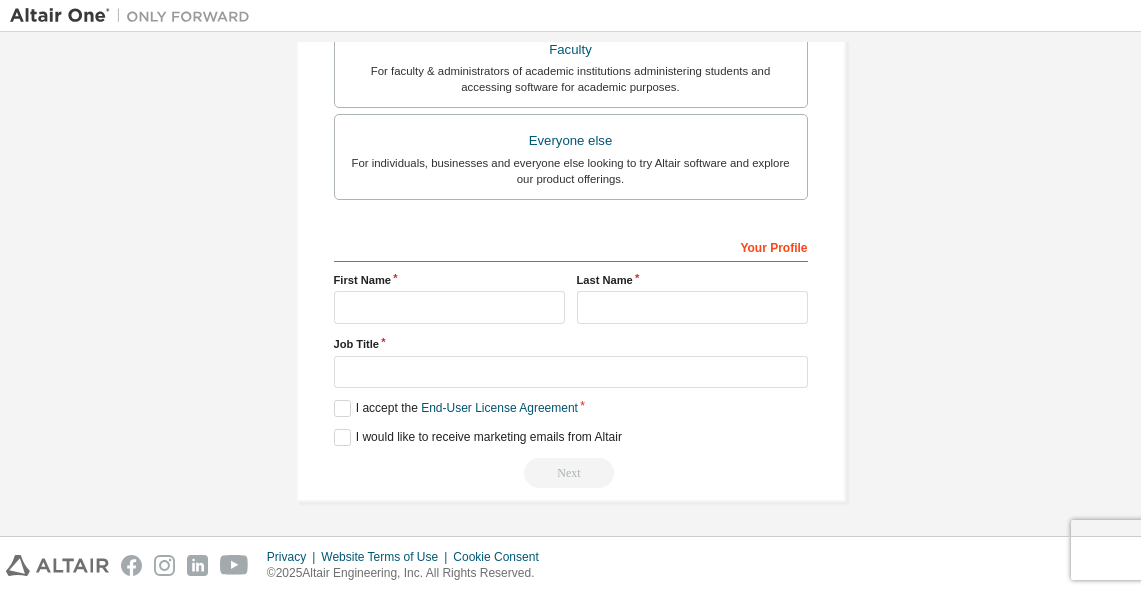 click on "First Name" at bounding box center [449, 280] 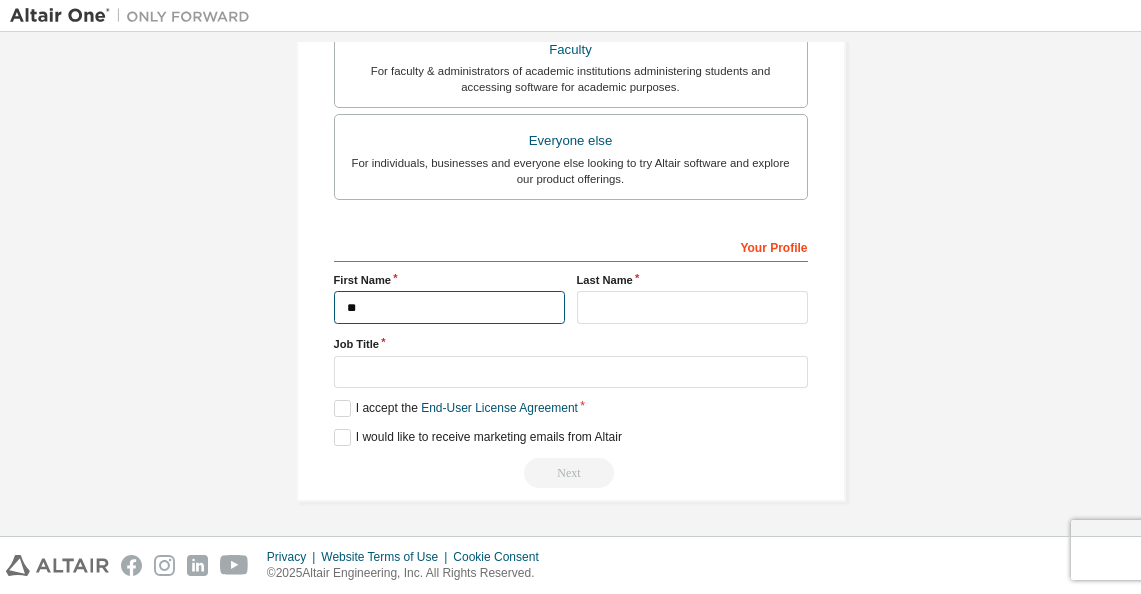 type on "**" 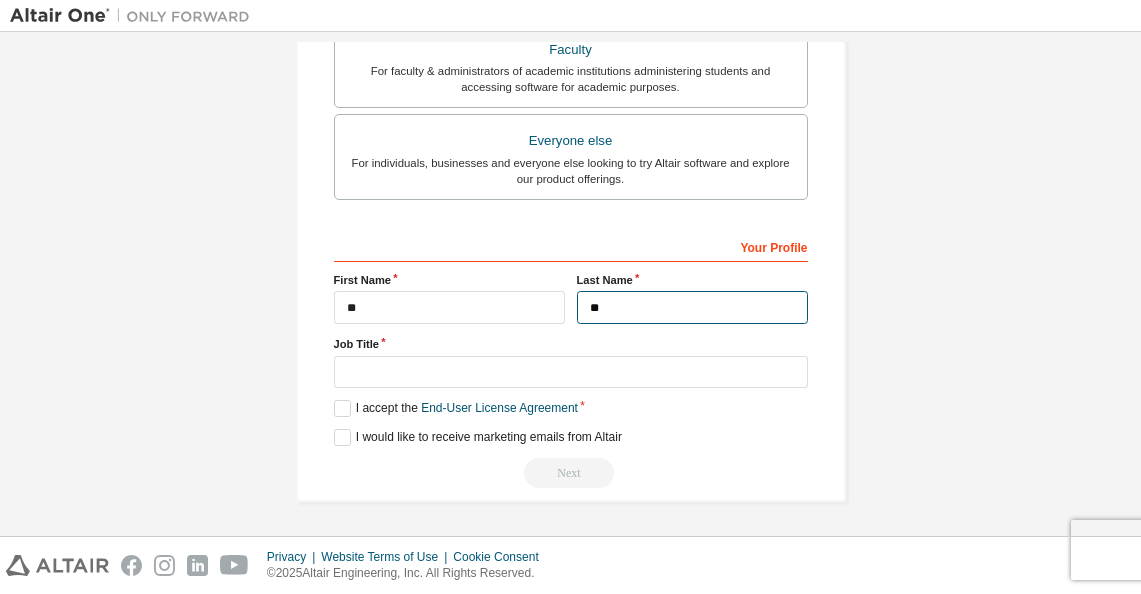 type on "**" 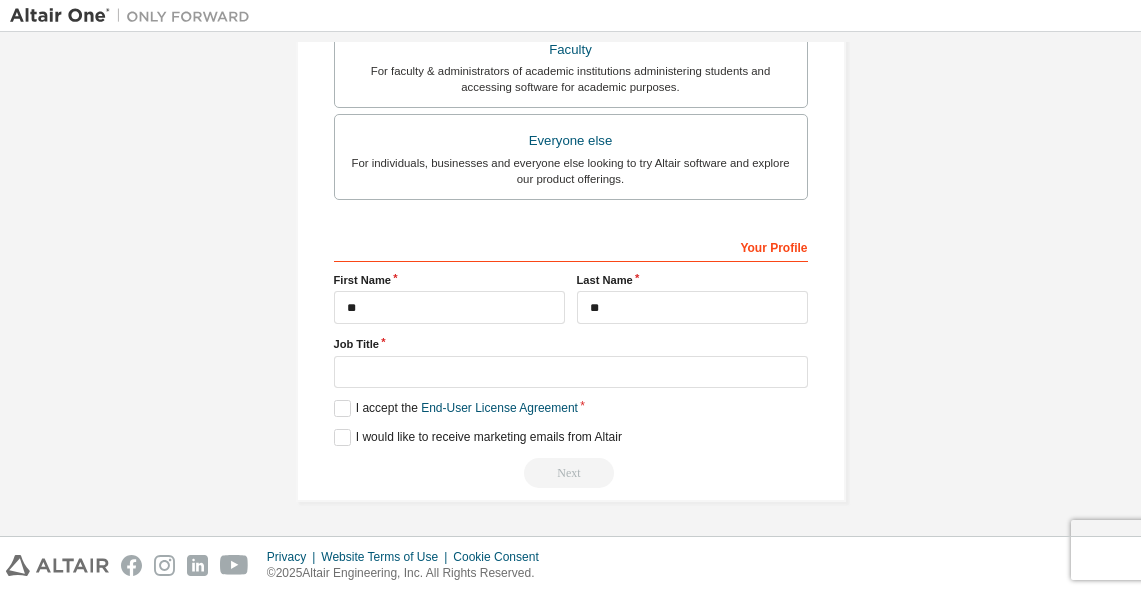 scroll, scrollTop: 577, scrollLeft: 0, axis: vertical 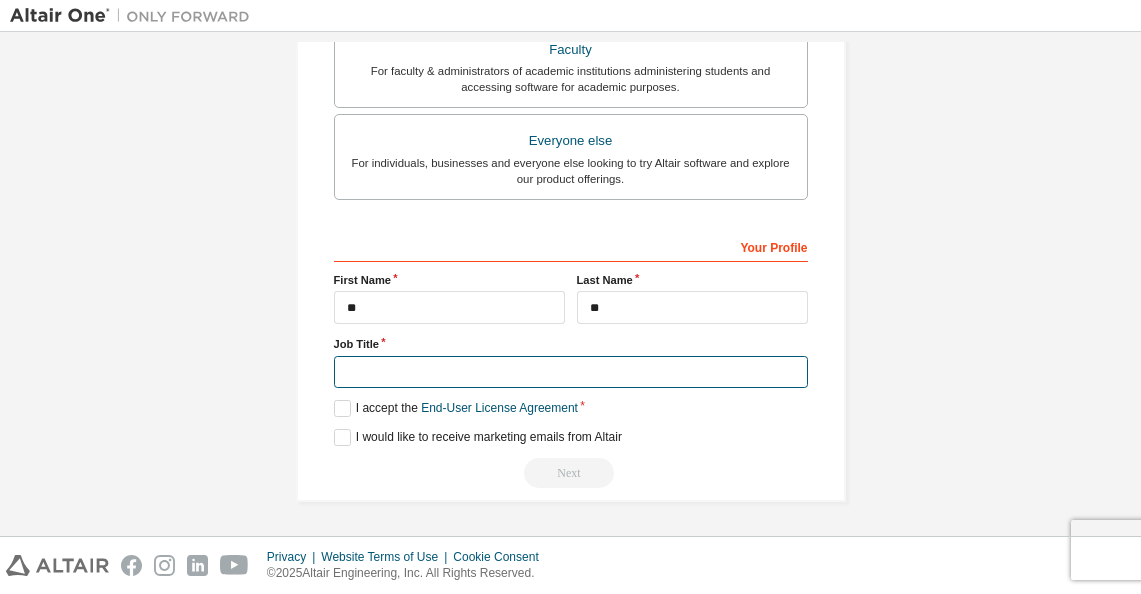 click at bounding box center [571, 372] 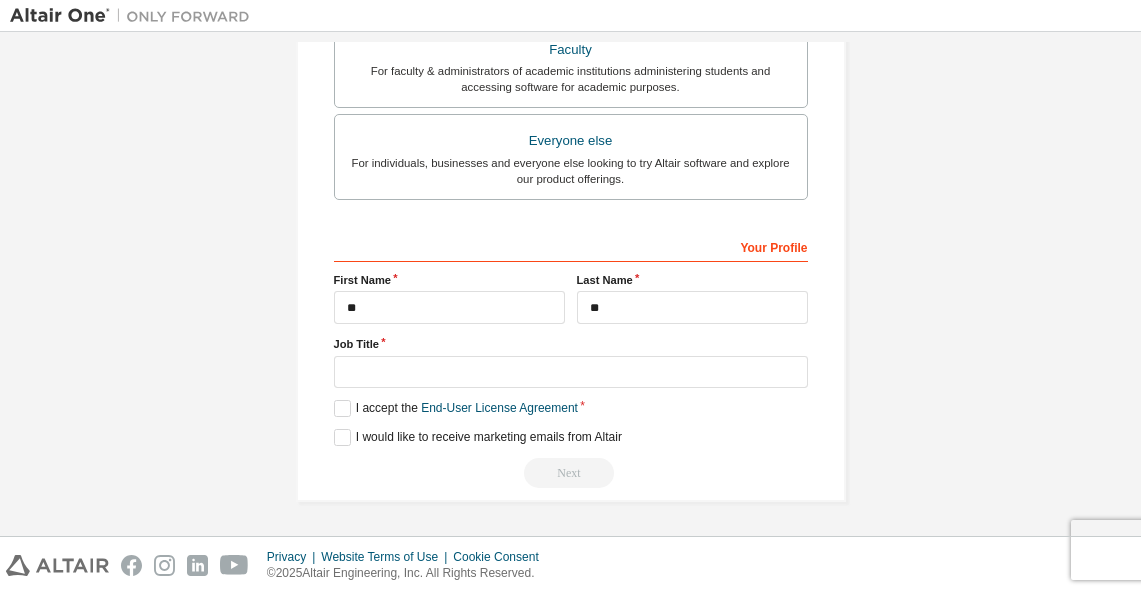 drag, startPoint x: 539, startPoint y: 392, endPoint x: 536, endPoint y: 375, distance: 17.262676 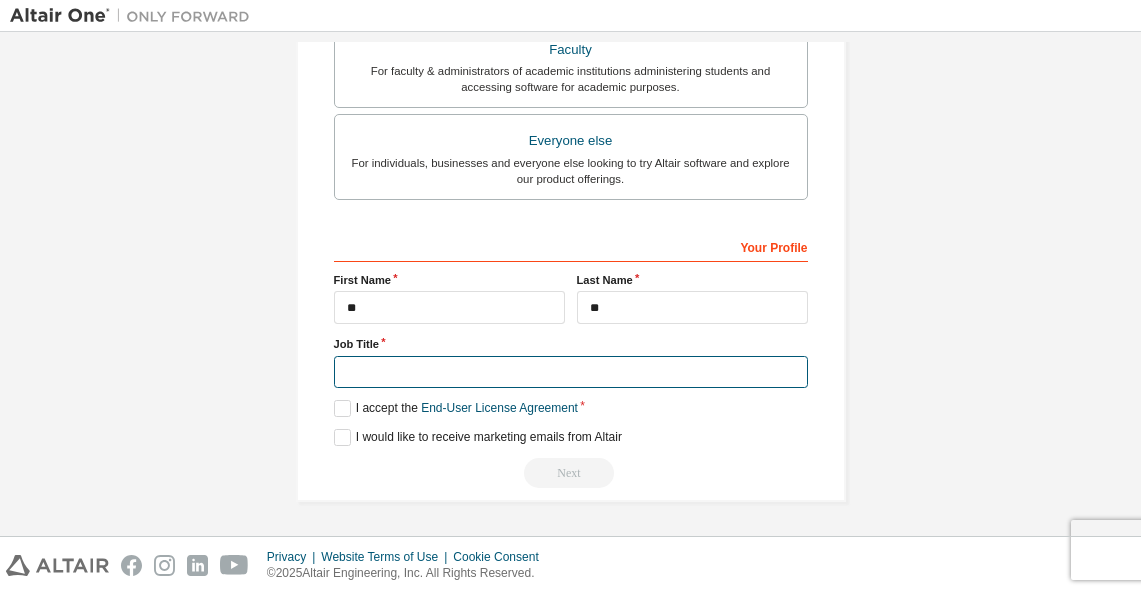 click at bounding box center [571, 372] 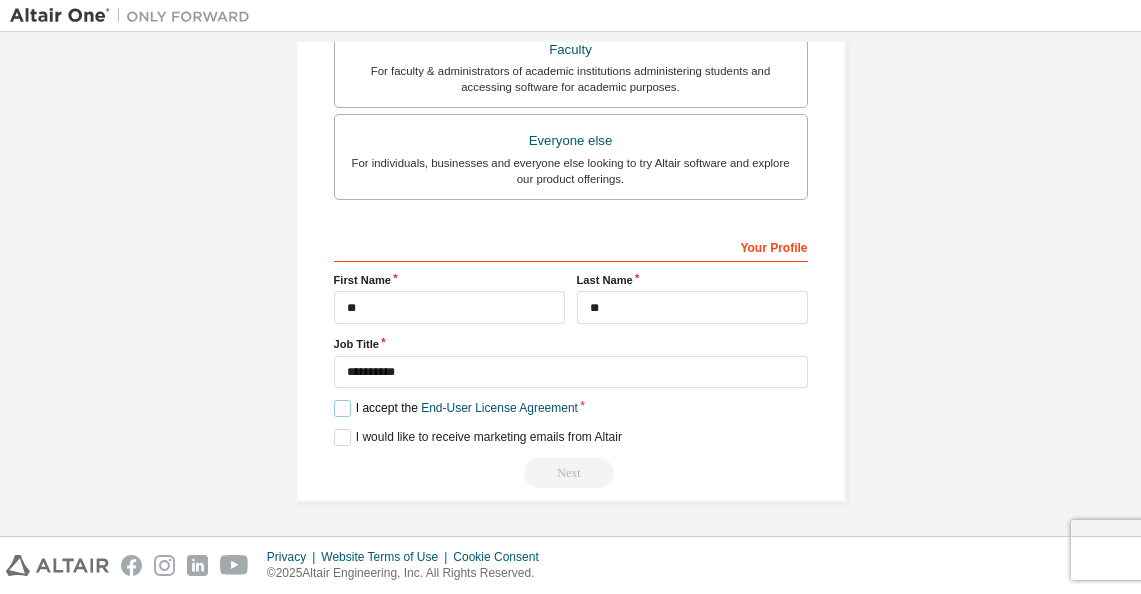 scroll, scrollTop: 573, scrollLeft: 0, axis: vertical 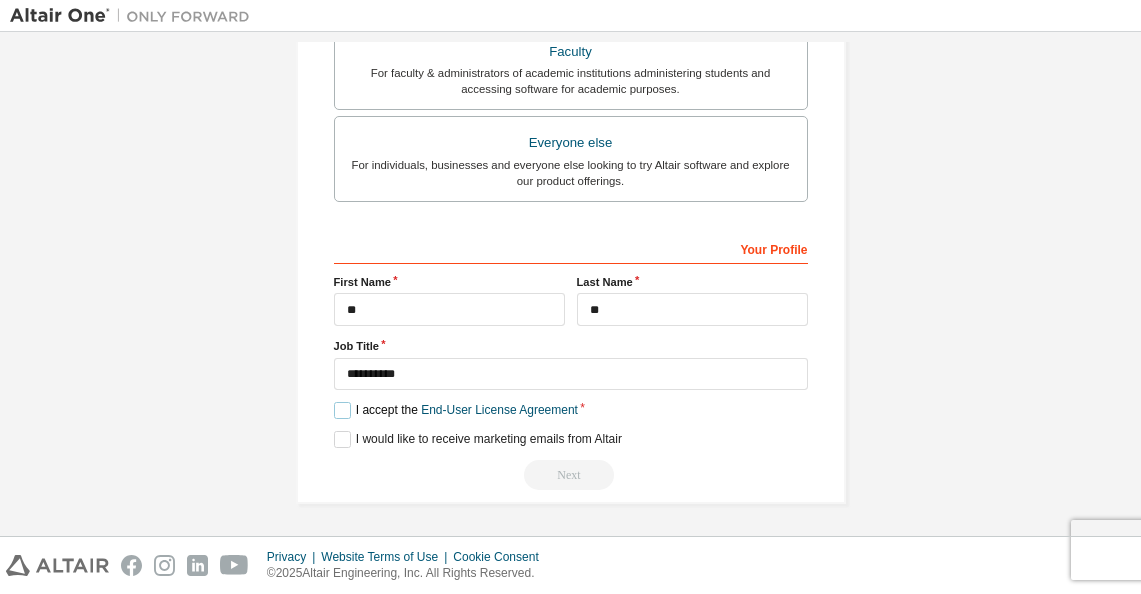 click on "I accept the    End-User License Agreement" at bounding box center (456, 410) 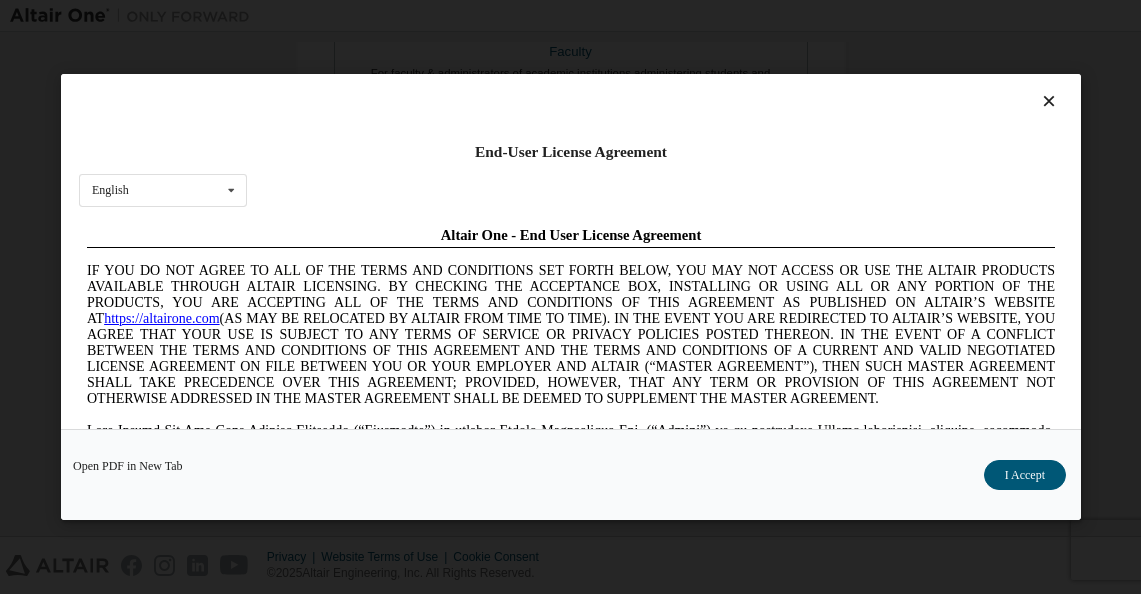 scroll, scrollTop: 0, scrollLeft: 0, axis: both 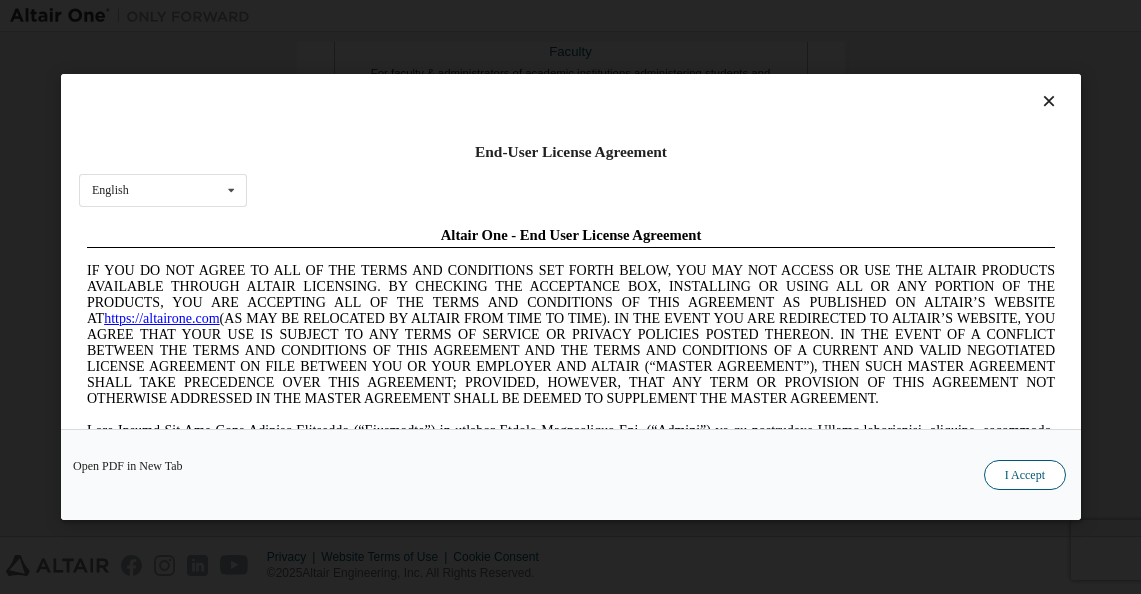 click on "I Accept" at bounding box center (1024, 475) 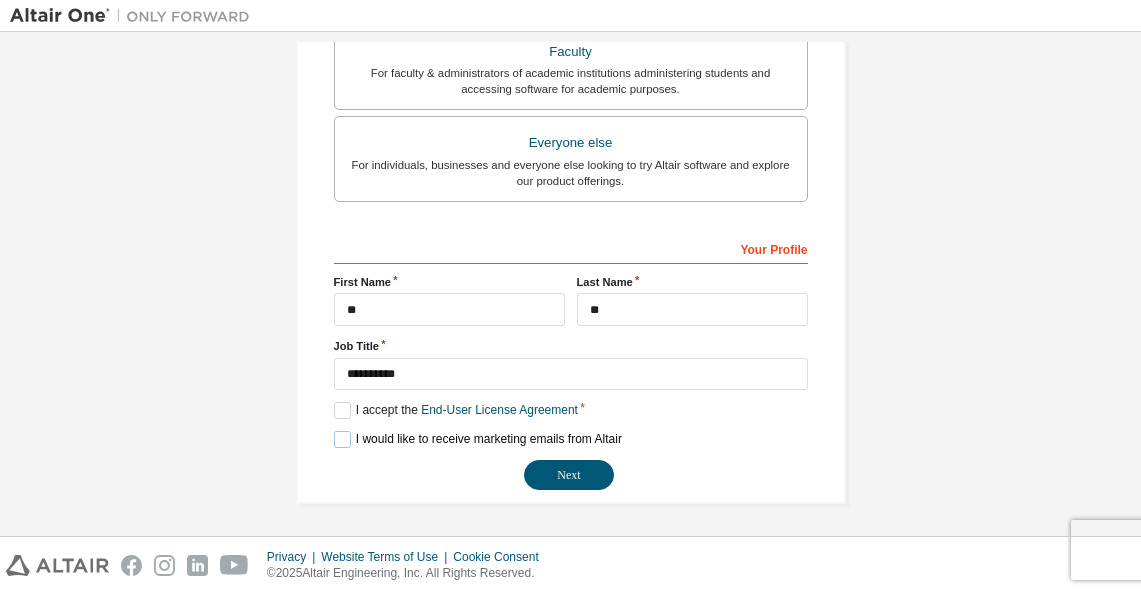 click on "I would like to receive marketing emails from Altair" at bounding box center (478, 439) 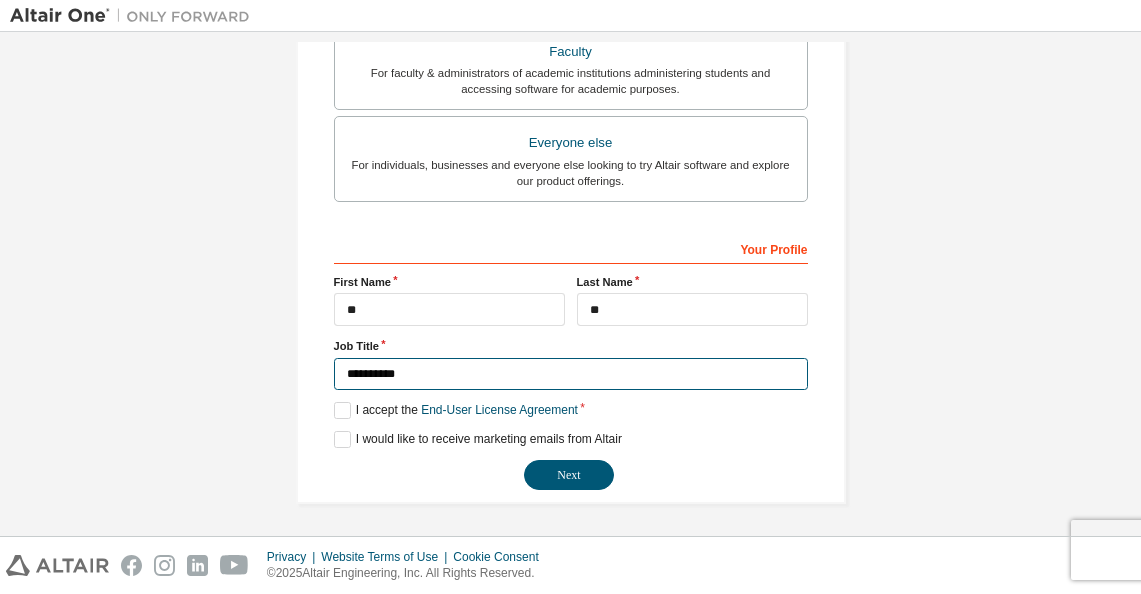 click on "**********" at bounding box center (571, 374) 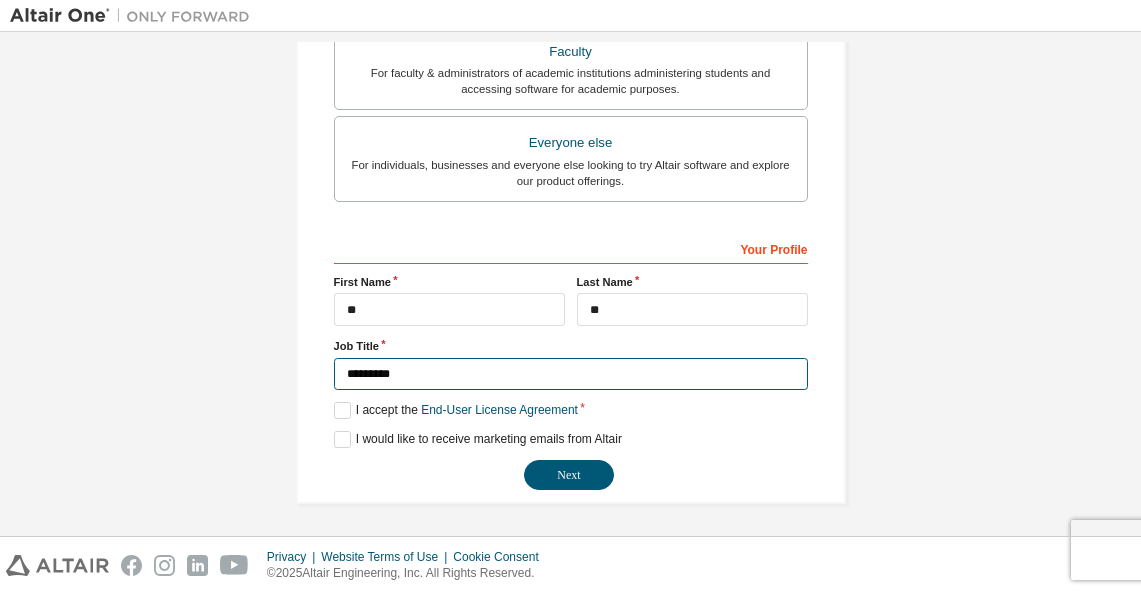 type on "*********" 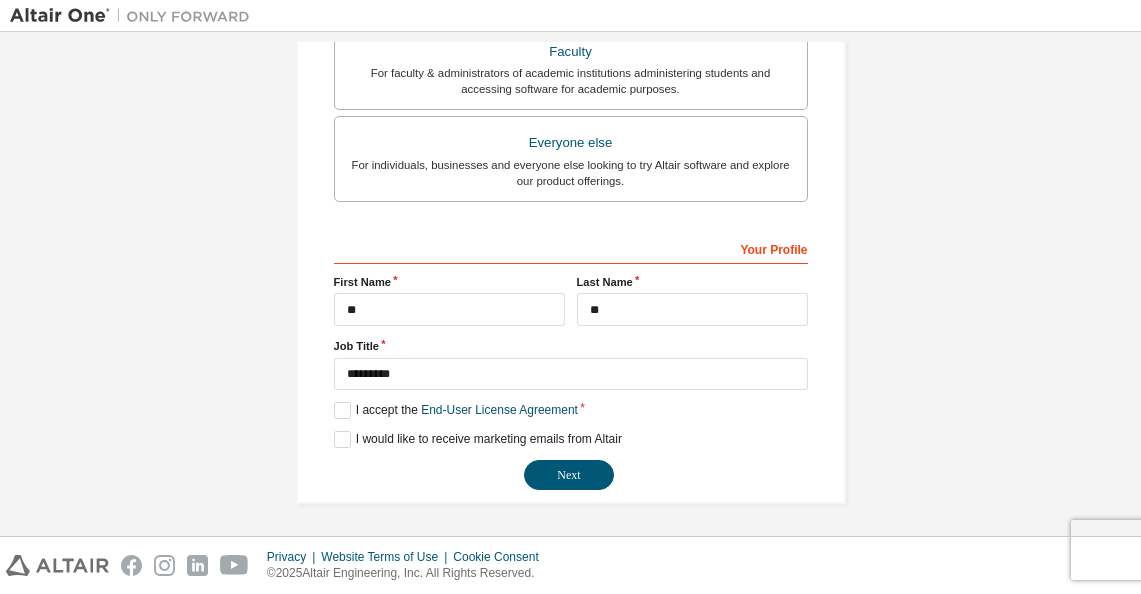 click on "**********" at bounding box center (571, 361) 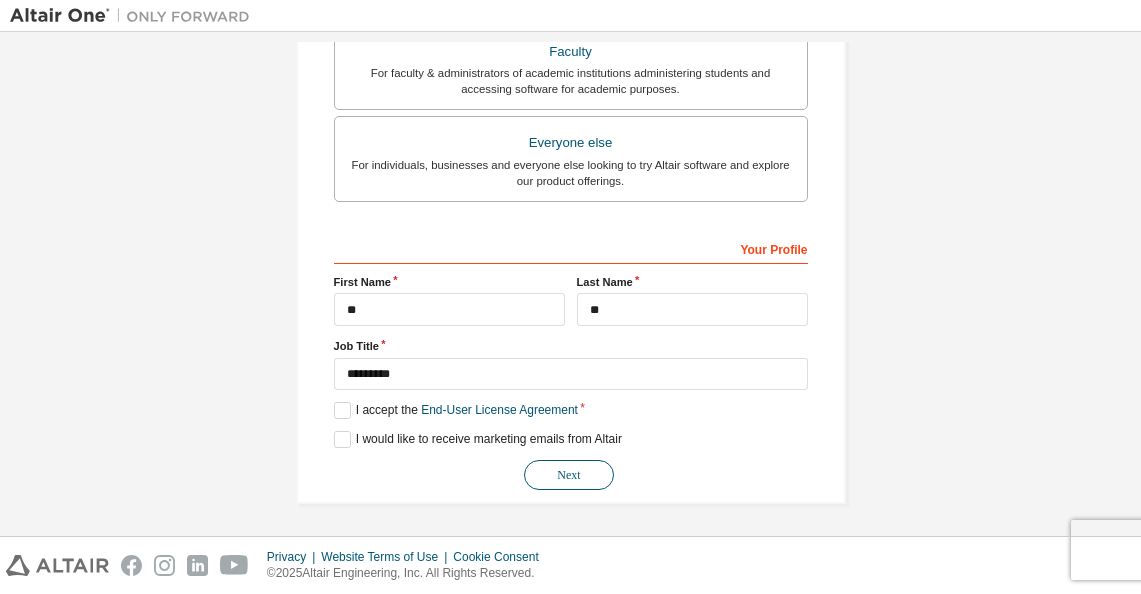 click on "Next" at bounding box center [569, 475] 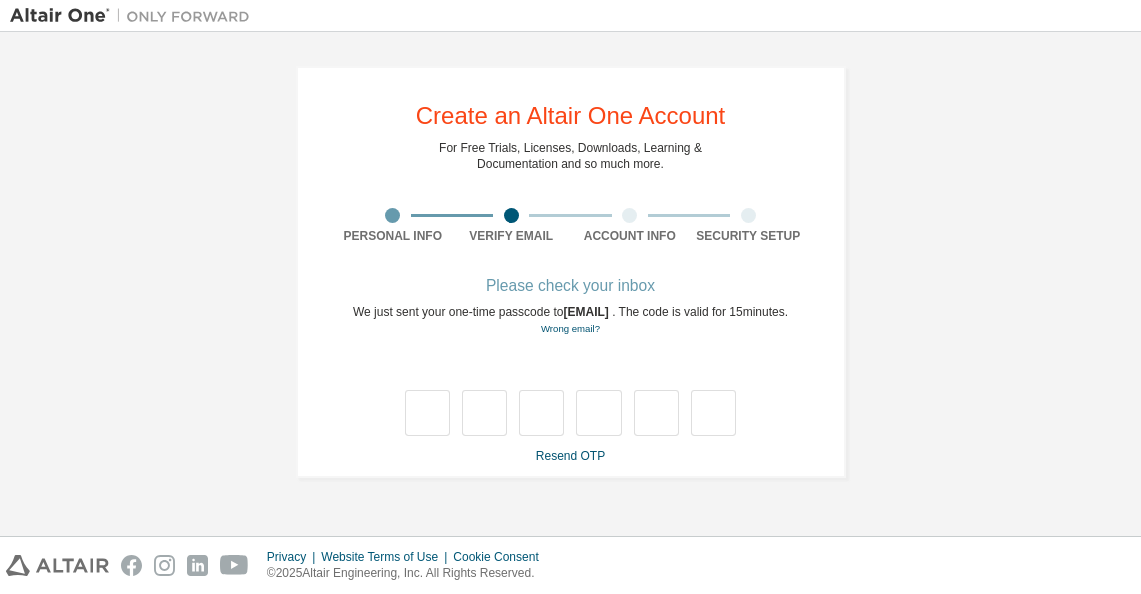 scroll, scrollTop: 0, scrollLeft: 0, axis: both 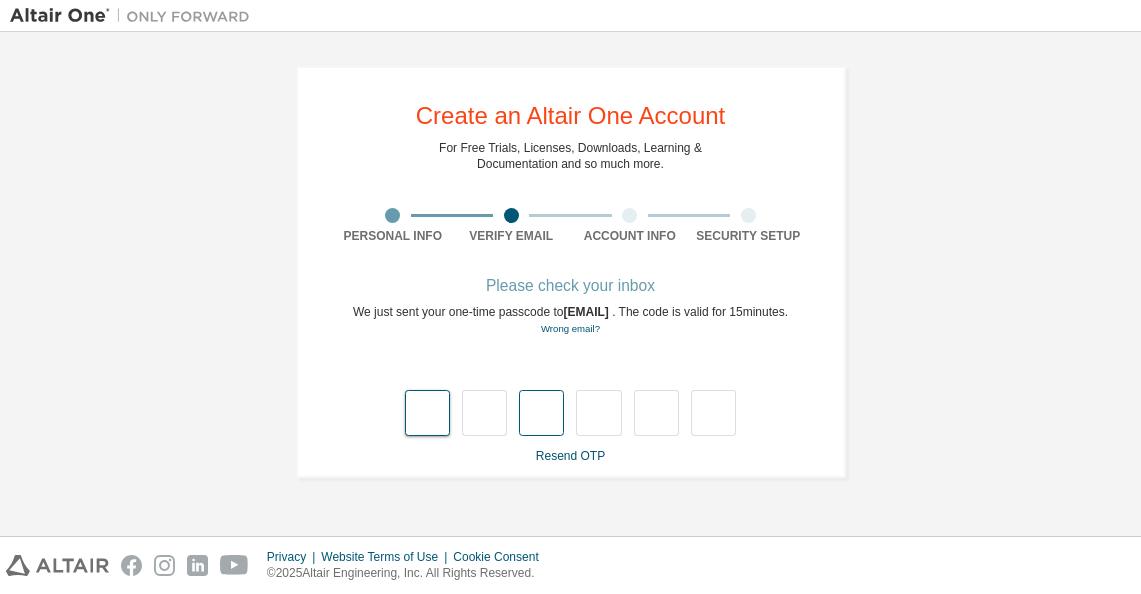 type on "*" 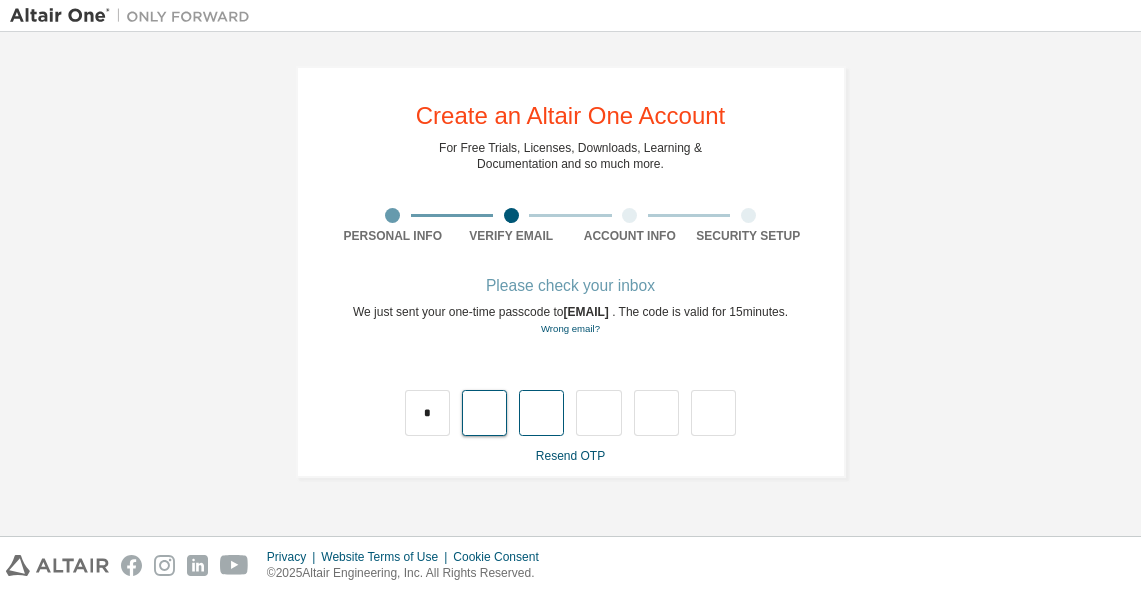 type on "*" 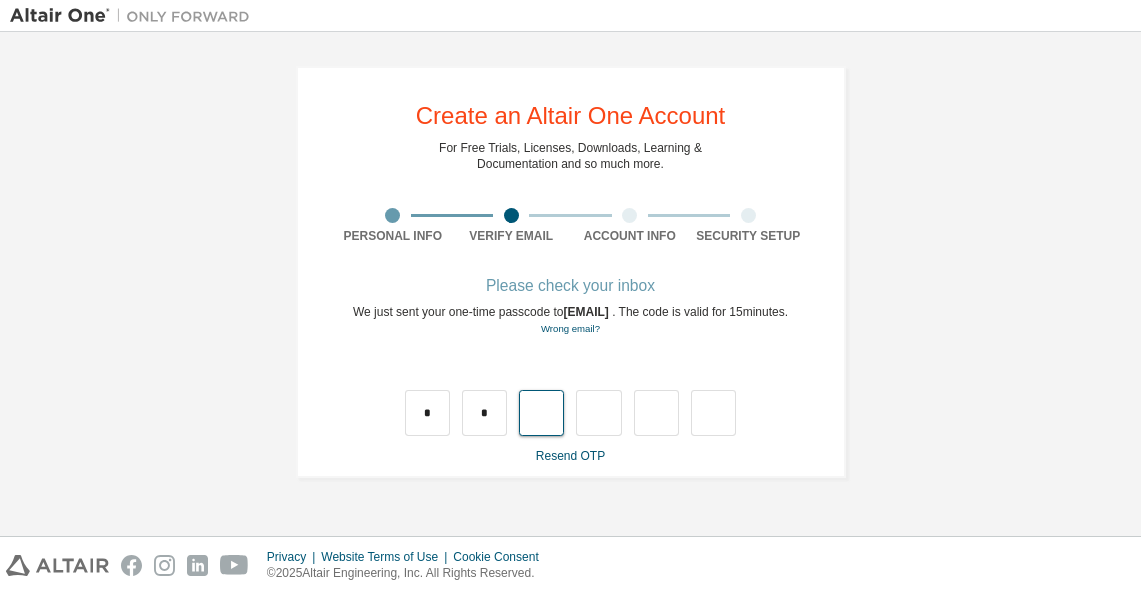 type on "*" 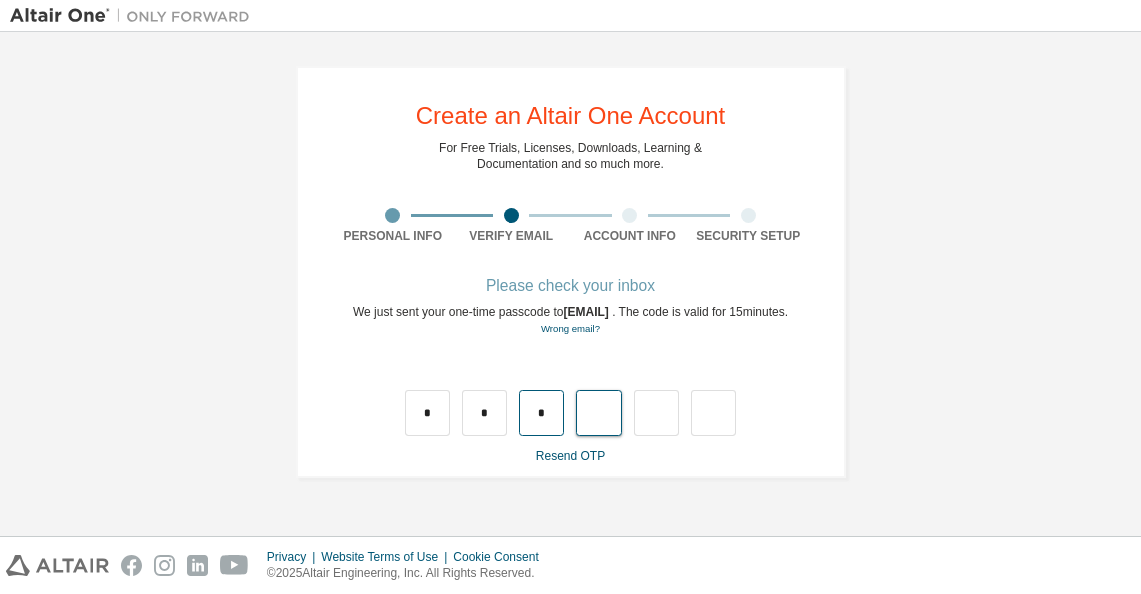 type on "*" 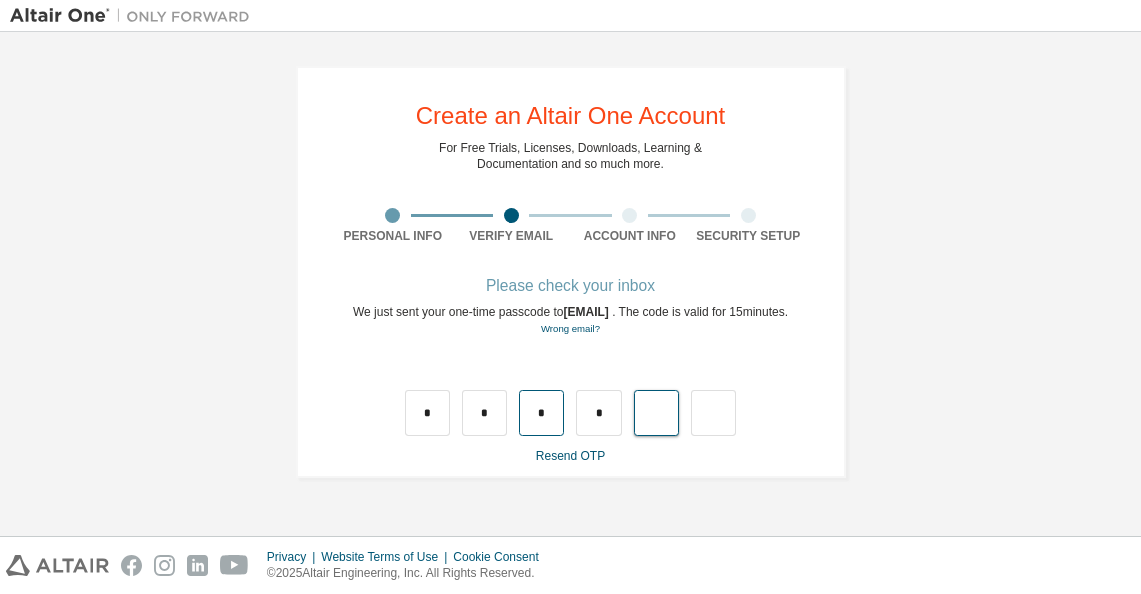 type on "*" 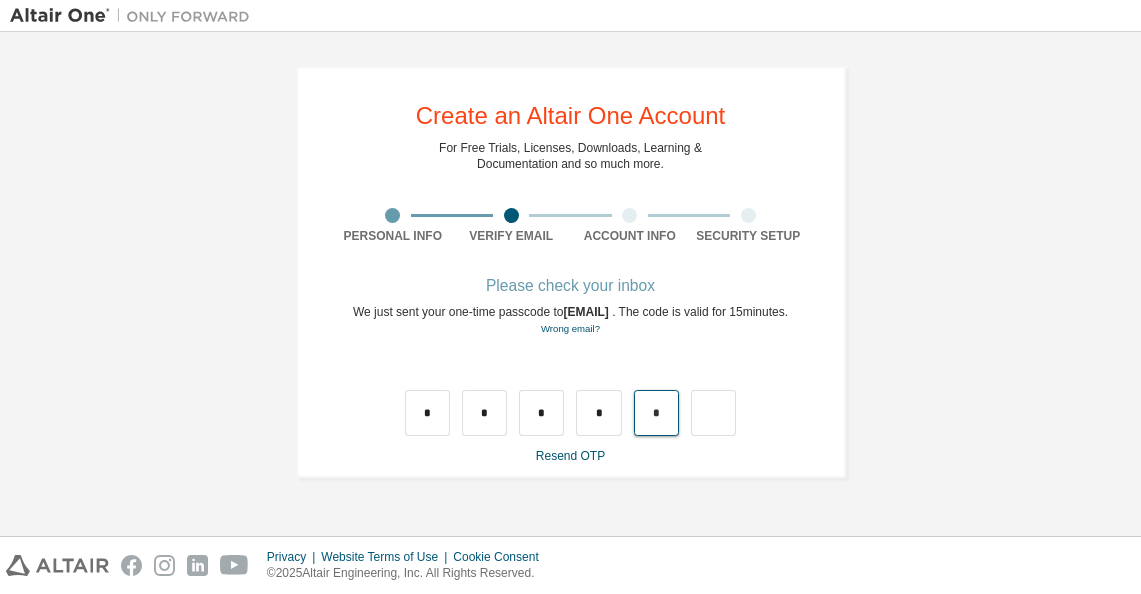 click on "*" at bounding box center (656, 413) 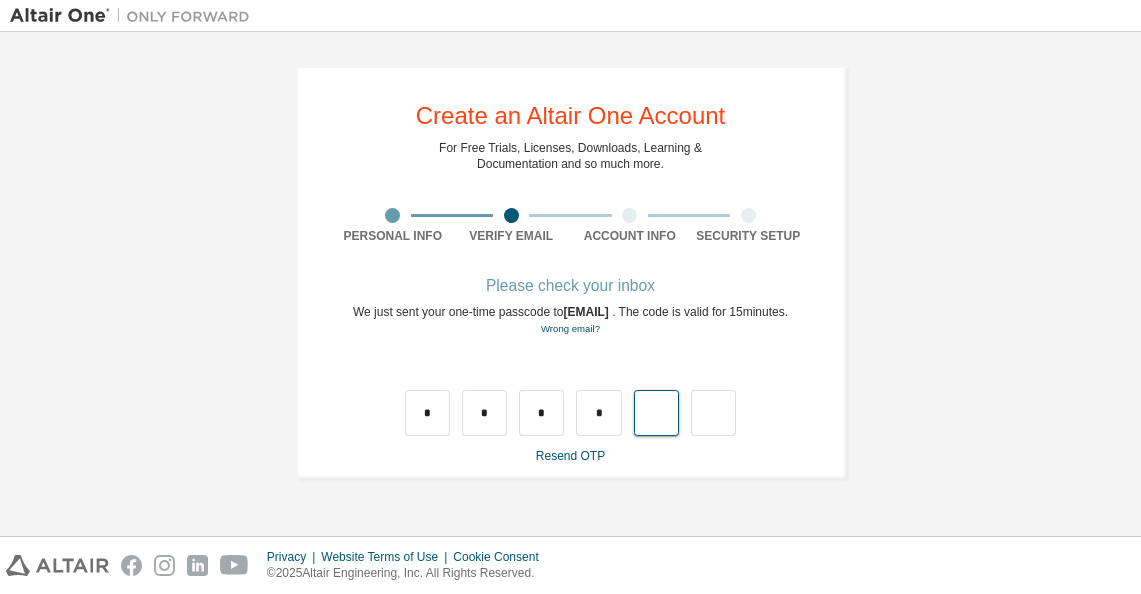 click at bounding box center (656, 413) 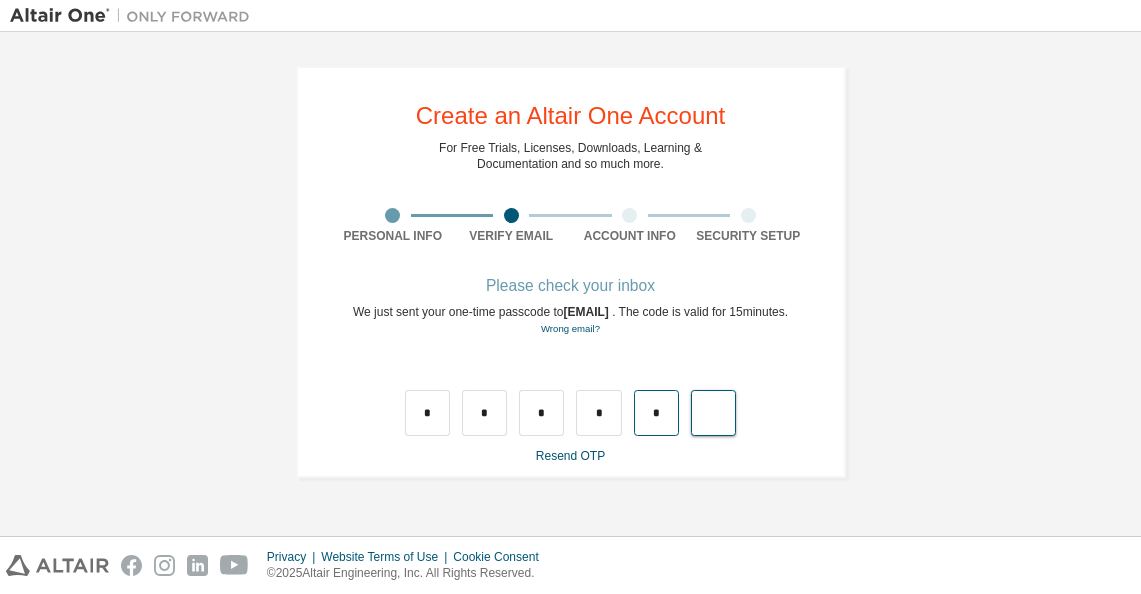 type on "*" 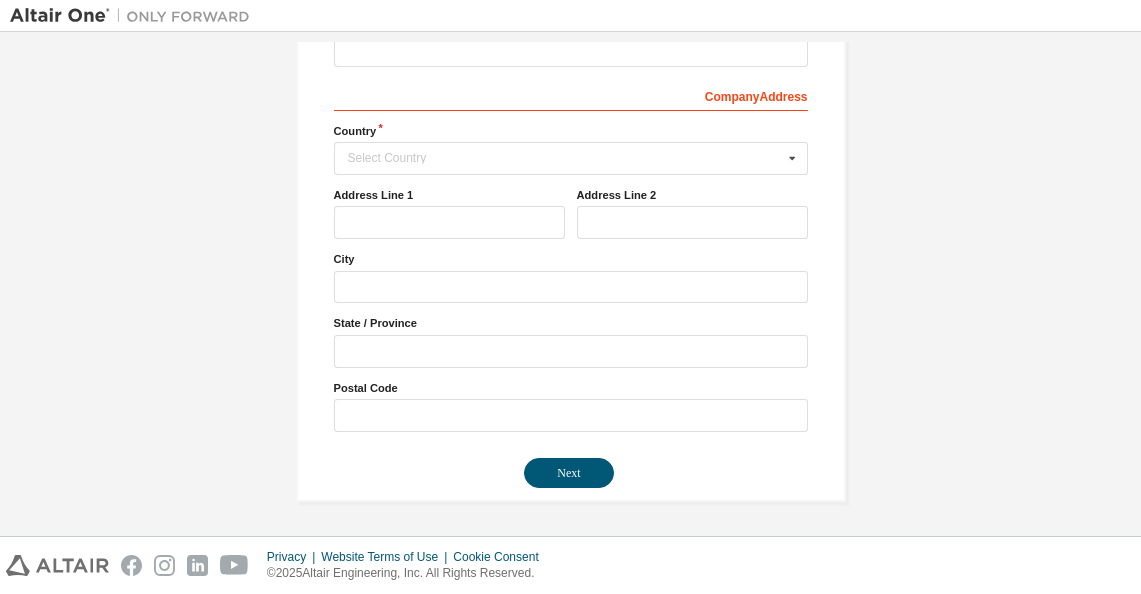 scroll, scrollTop: 140, scrollLeft: 0, axis: vertical 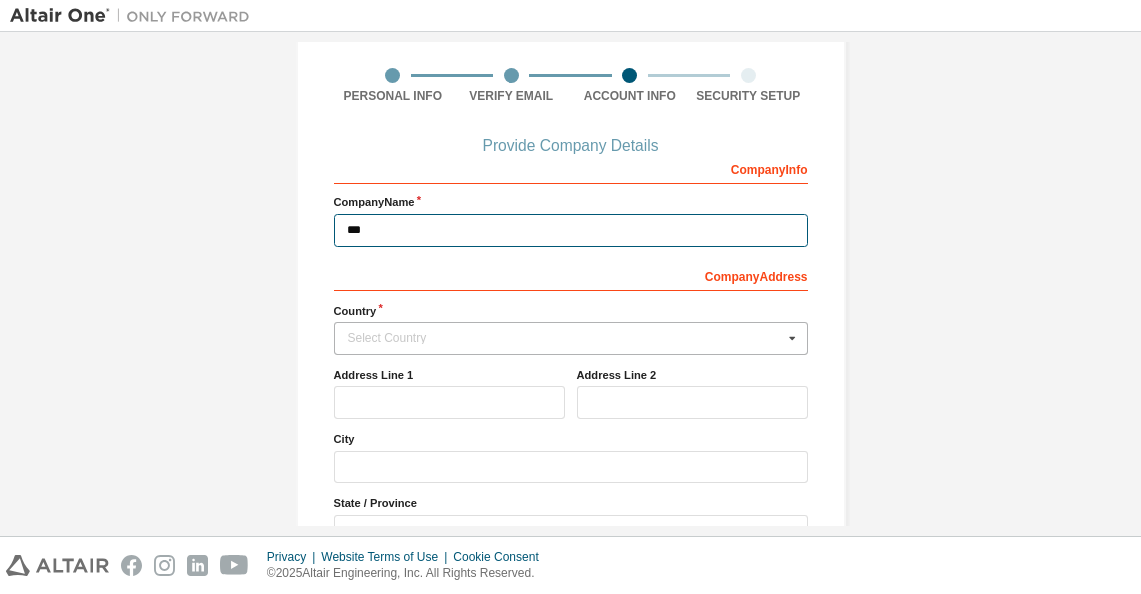 type on "***" 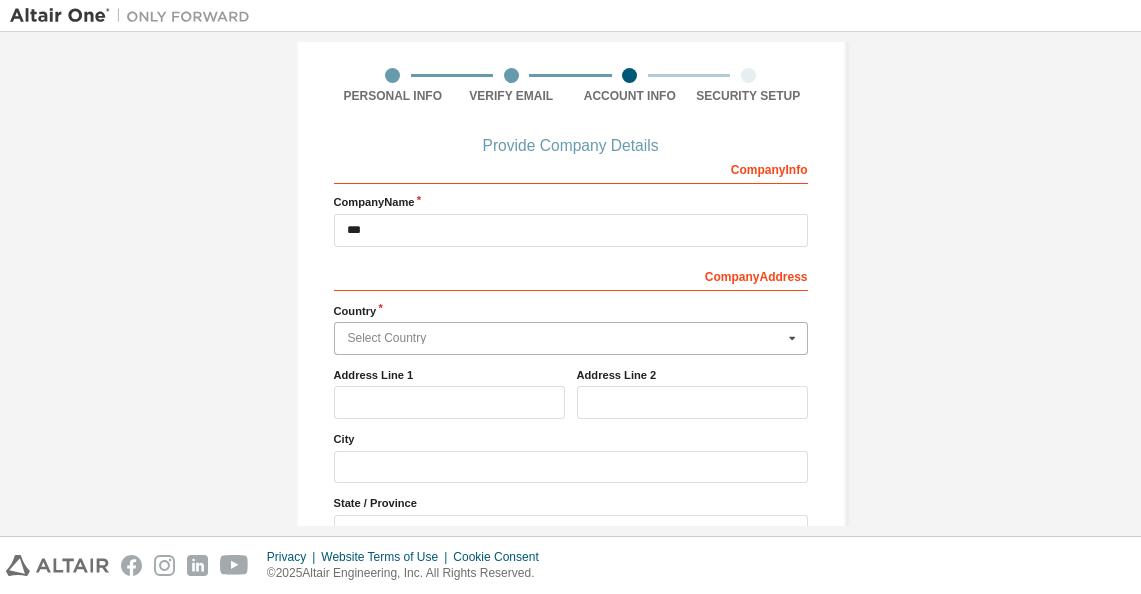 click on "Select Country Afghanistan Åland Islands Albania Algeria American Samoa Andorra Angola Anguilla Antarctica Antigua and Barbuda Argentina Armenia Aruba Australia Austria Azerbaijan Bahamas Bahrain Bangladesh Barbados Belgium Belize Benin Bermuda Bhutan Bolivia (Plurinational State of) Bonaire, Sint Eustatius and Saba Bosnia and Herzegovina Botswana Bouvet Island Brazil British Indian Ocean Territory Brunei Darussalam Bulgaria Burkina Faso Burundi Cabo Verde Cambodia Cameroon Canada Cayman Islands Central African Republic Chad Chile China Christmas Island Cocos (Keeling) Islands Colombia Comoros Congo Congo (Democratic Republic of the) Cook Islands Costa Rica Côte d'Ivoire Croatia Curaçao Cyprus Czech Republic Denmark Djibouti Dominica Dominican Republic Ecuador Egypt El Salvador Equatorial Guinea Eritrea Estonia Ethiopia Falkland Islands (Malvinas) Faroe Islands Fiji Finland France French Guiana French Polynesia French Southern Territories Gabon Gambia Georgia Germany Ghana Gibraltar Greece Greenland Guam" at bounding box center [571, 338] 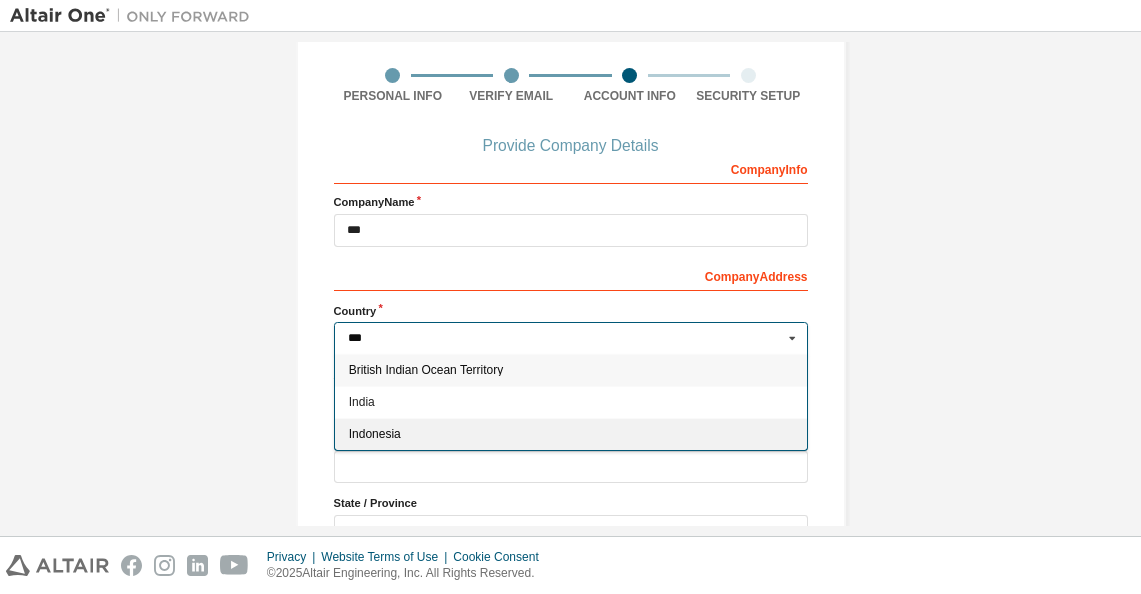 type on "***" 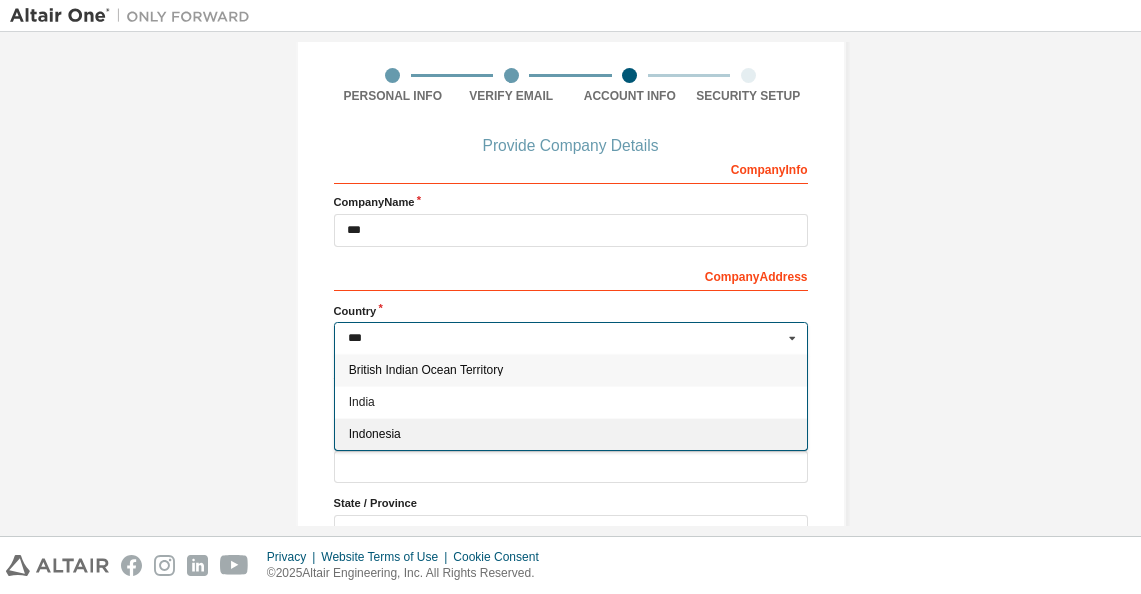 click on "Indonesia" at bounding box center [571, 434] 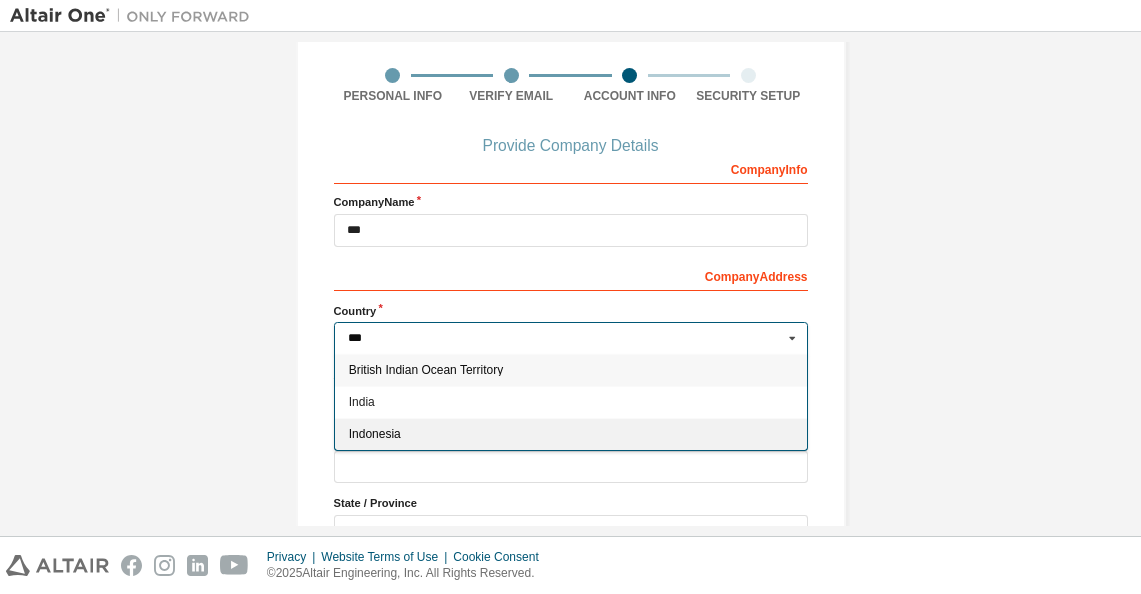 type on "***" 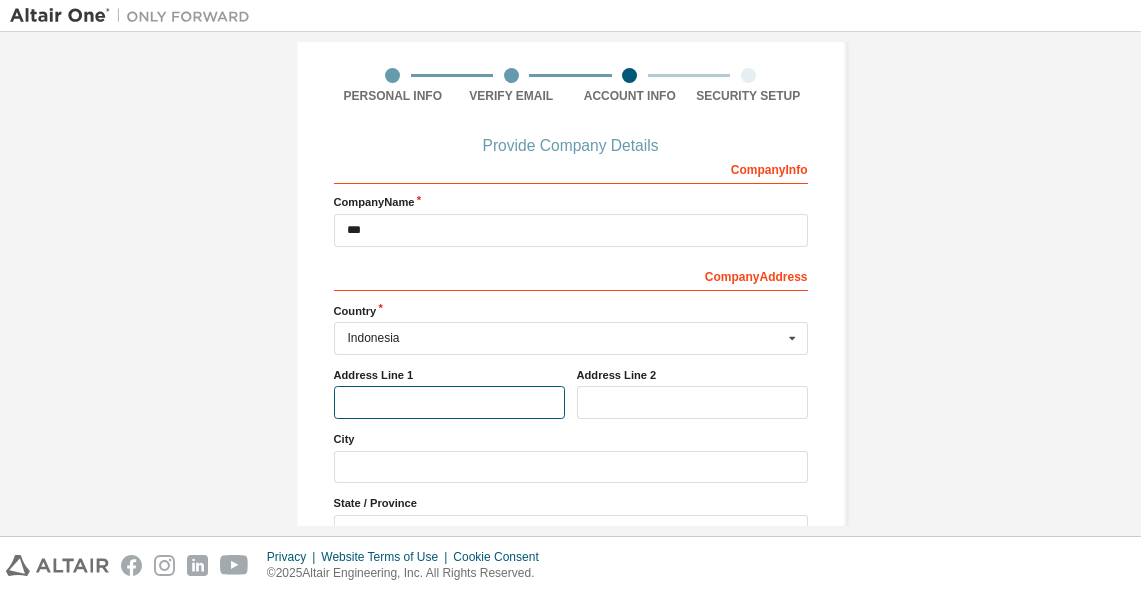 scroll, scrollTop: 175, scrollLeft: 0, axis: vertical 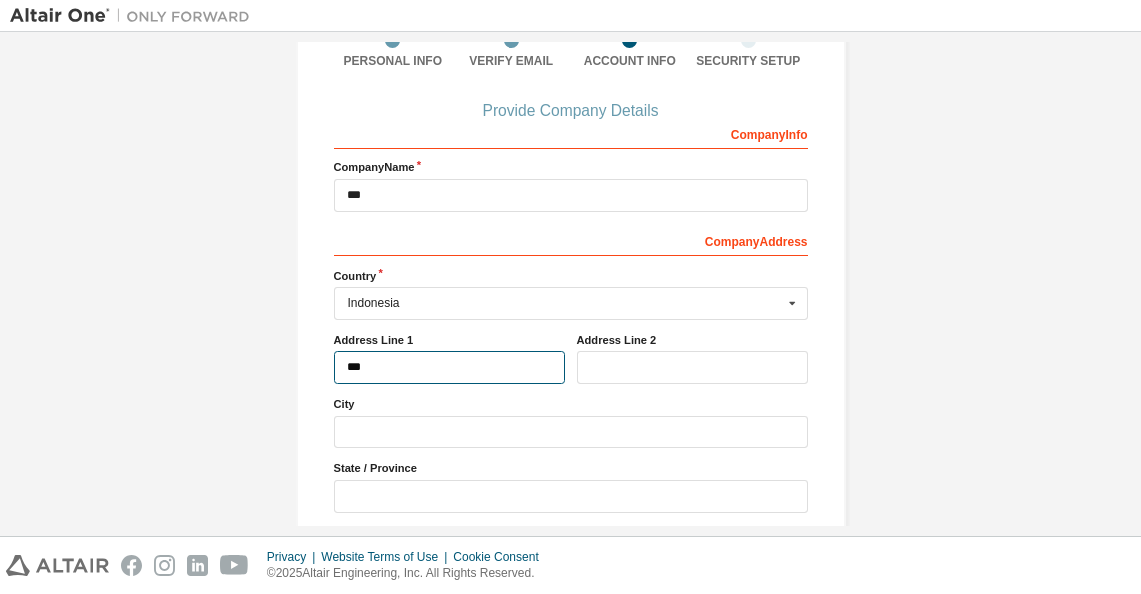 type on "***" 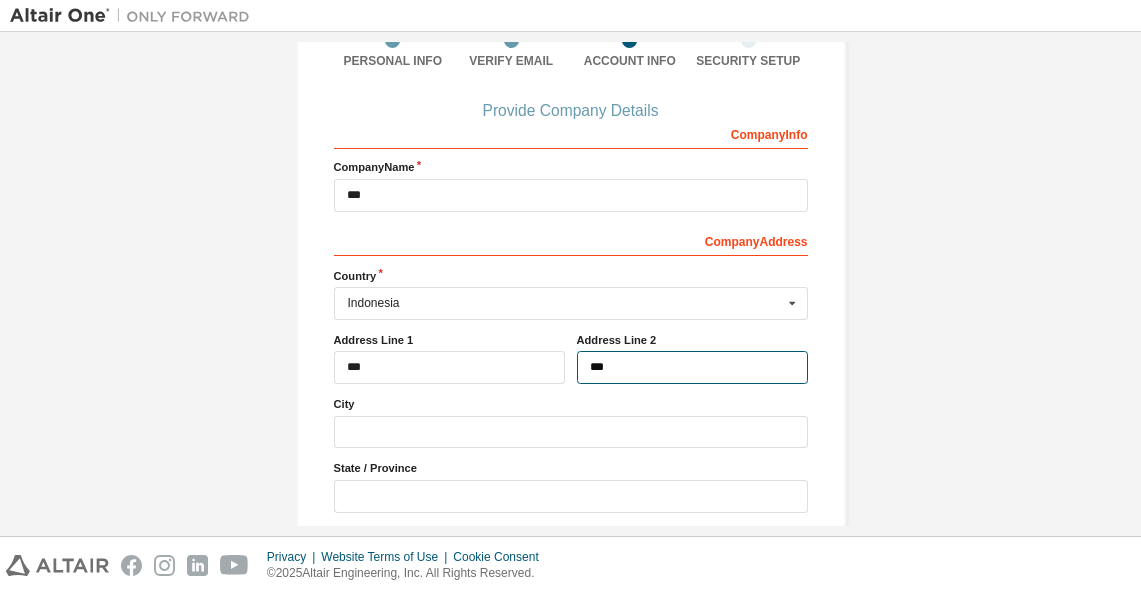 type on "***" 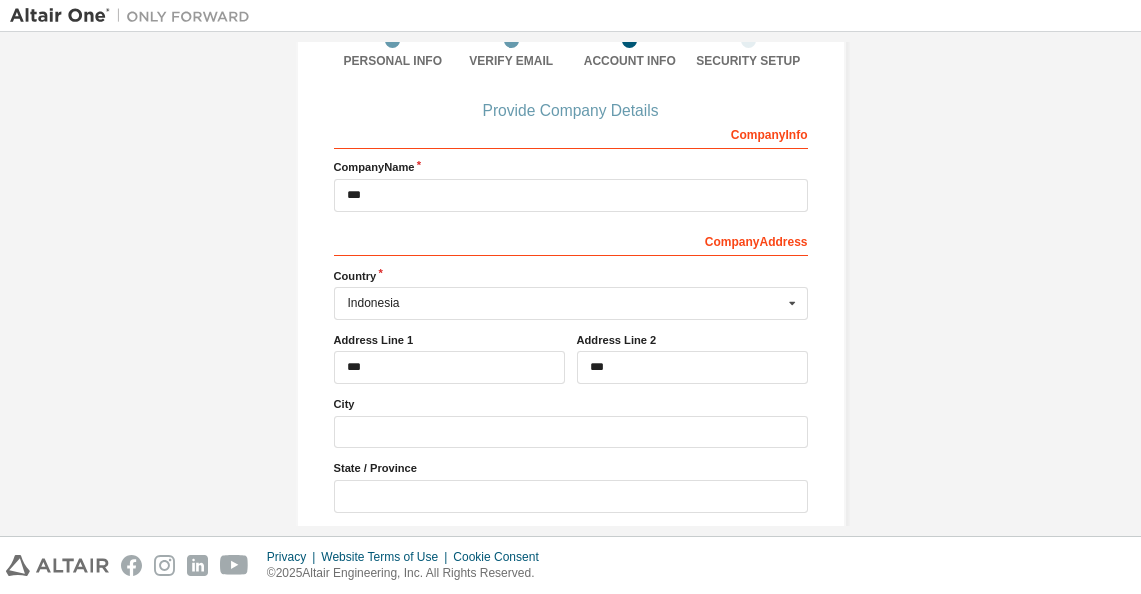 click on "Company  Info Company  Name *** Company  Address *** Country Indonesia Afghanistan Åland Islands Albania Algeria American Samoa Andorra Angola Anguilla Antarctica Antigua and Barbuda Argentina Armenia Aruba Australia Austria Azerbaijan Bahamas Bahrain Bangladesh Barbados Belgium Belize Benin Bermuda Bhutan Bolivia (Plurinational State of) Bonaire, Sint Eustatius and Saba Bosnia and Herzegovina Botswana Bouvet Island Brazil British Indian Ocean Territory Brunei Darussalam Bulgaria Burkina Faso Burundi Cabo Verde Cambodia Cameroon Canada Cayman Islands Central African Republic Chad Chile China Christmas Island Cocos (Keeling) Islands Colombia Comoros Congo Congo (Democratic Republic of the) Cook Islands Costa Rica Côte d'Ivoire Croatia Curaçao Cyprus Czech Republic Denmark Djibouti Dominica Dominican Republic Ecuador Egypt El Salvador Equatorial Guinea Eritrea Estonia Ethiopia Falkland Islands (Malvinas) Faroe Islands Fiji Finland France French Guiana French Polynesia French Southern Territories Gabon Gambia" at bounding box center (571, 347) 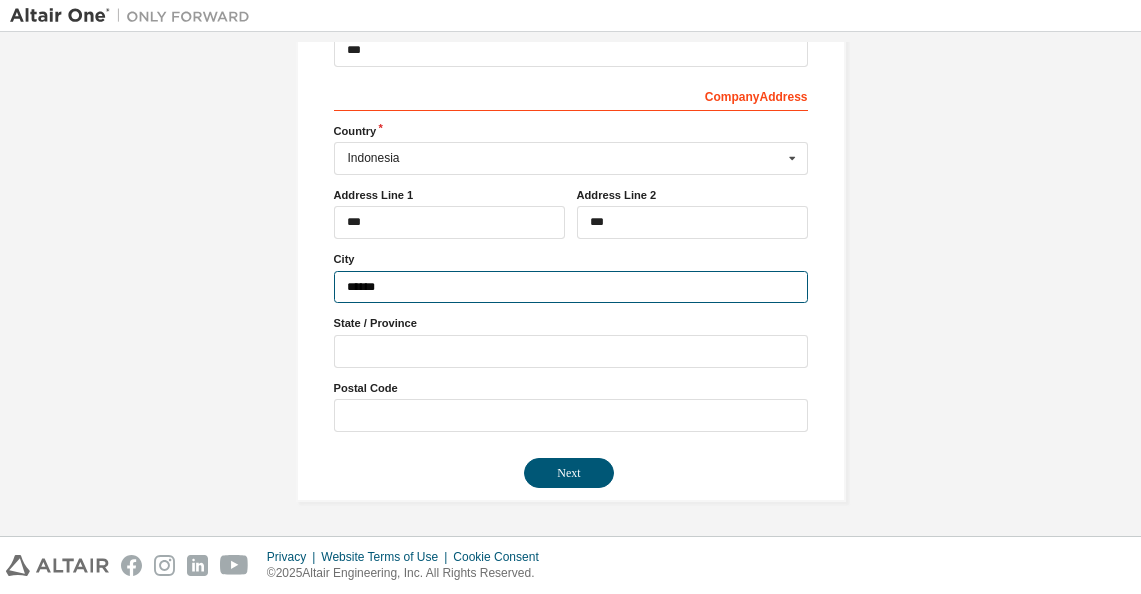 type on "******" 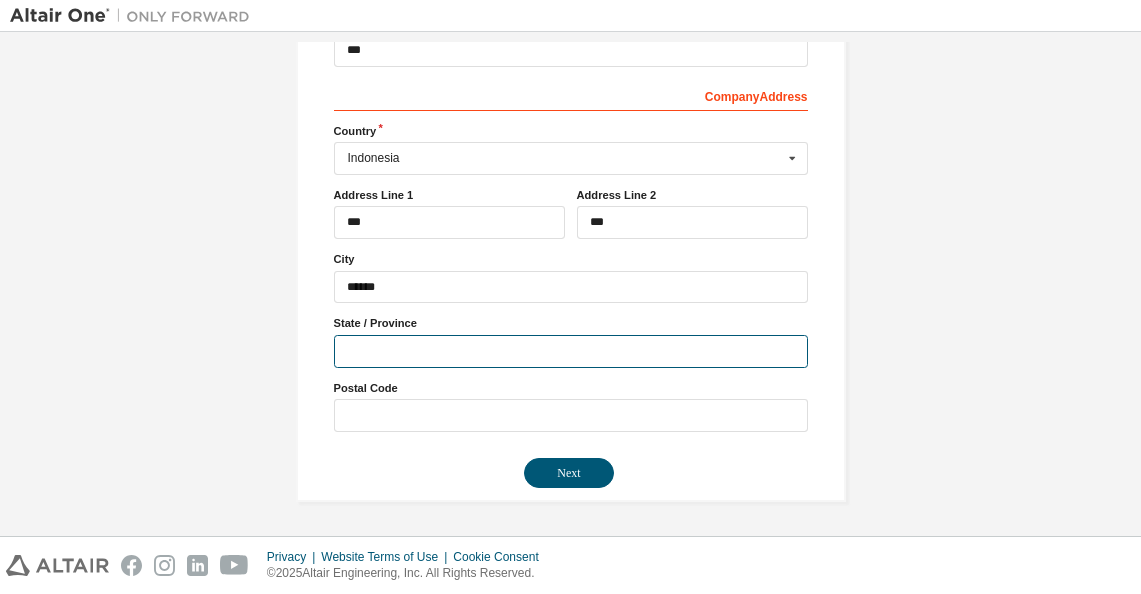 scroll, scrollTop: 324, scrollLeft: 0, axis: vertical 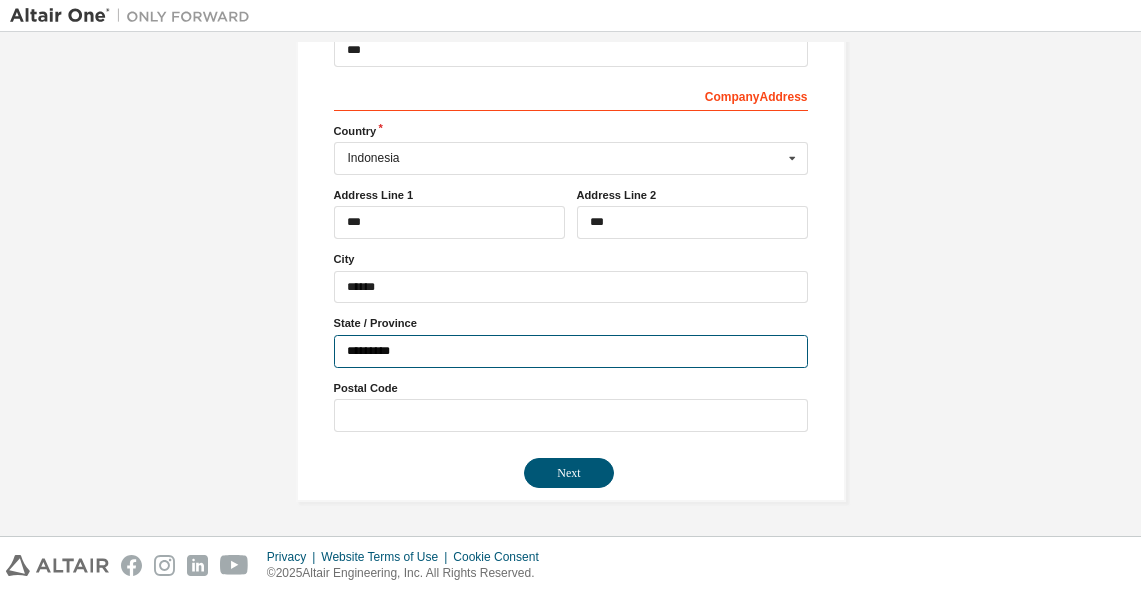 type on "*********" 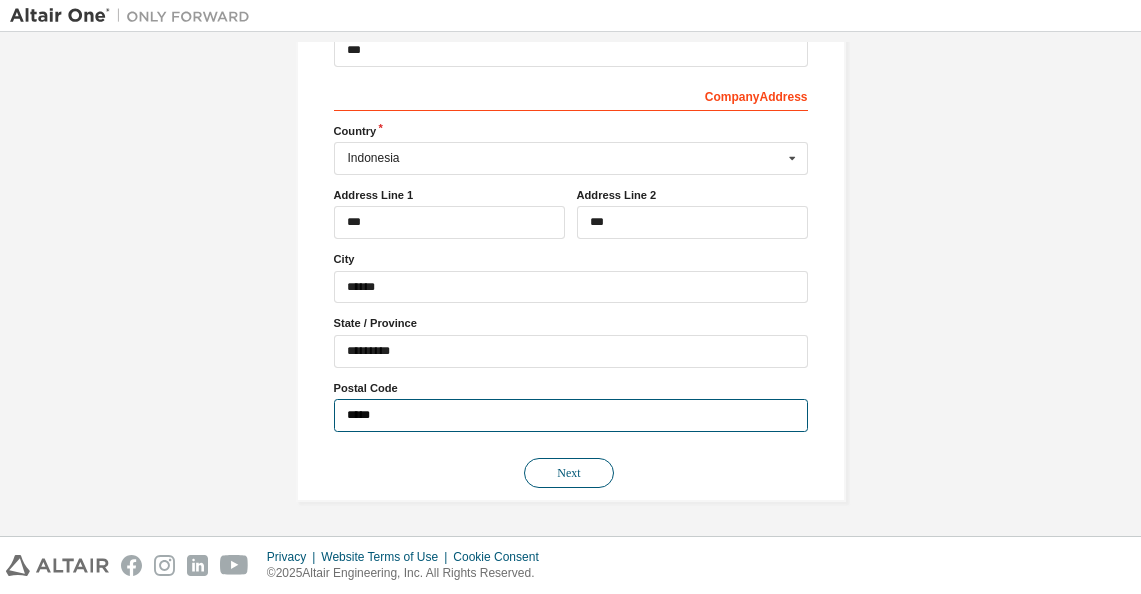 type on "*****" 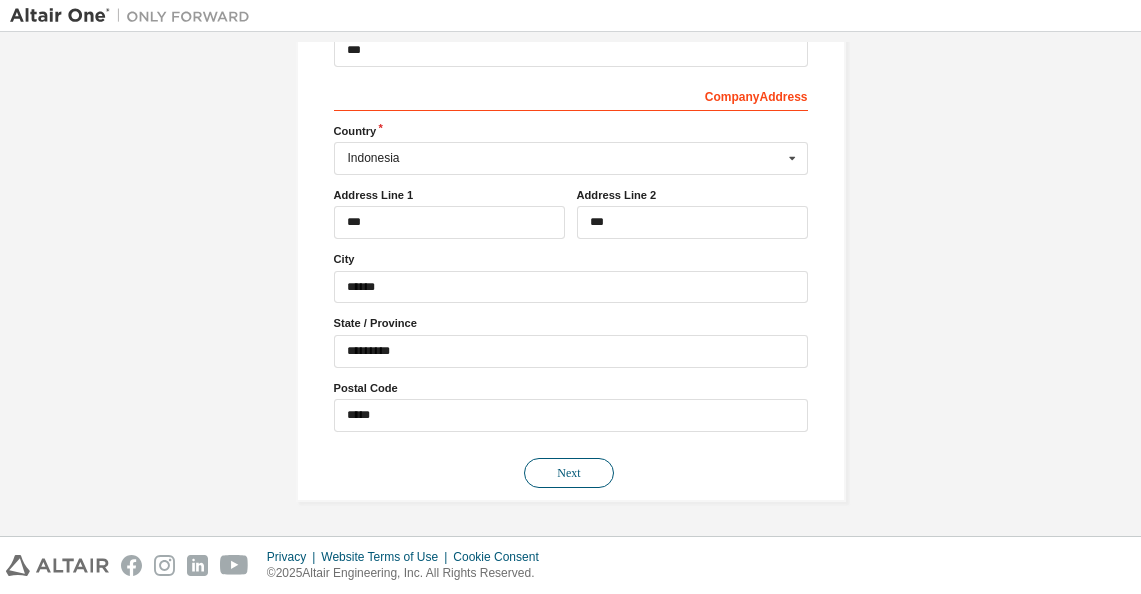 click on "Next" at bounding box center (569, 473) 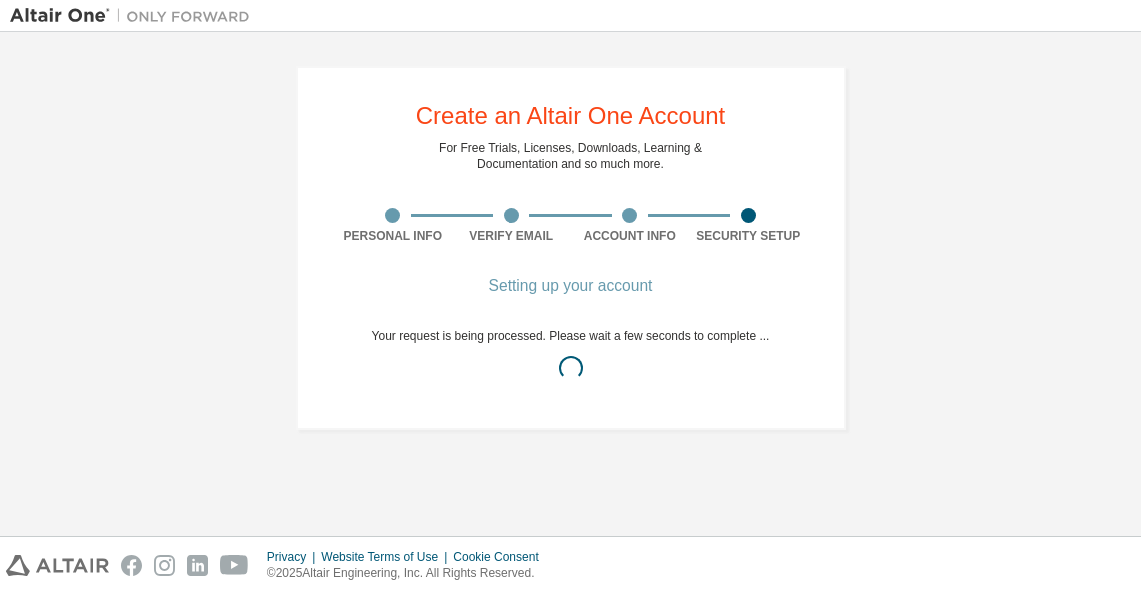 scroll, scrollTop: 0, scrollLeft: 0, axis: both 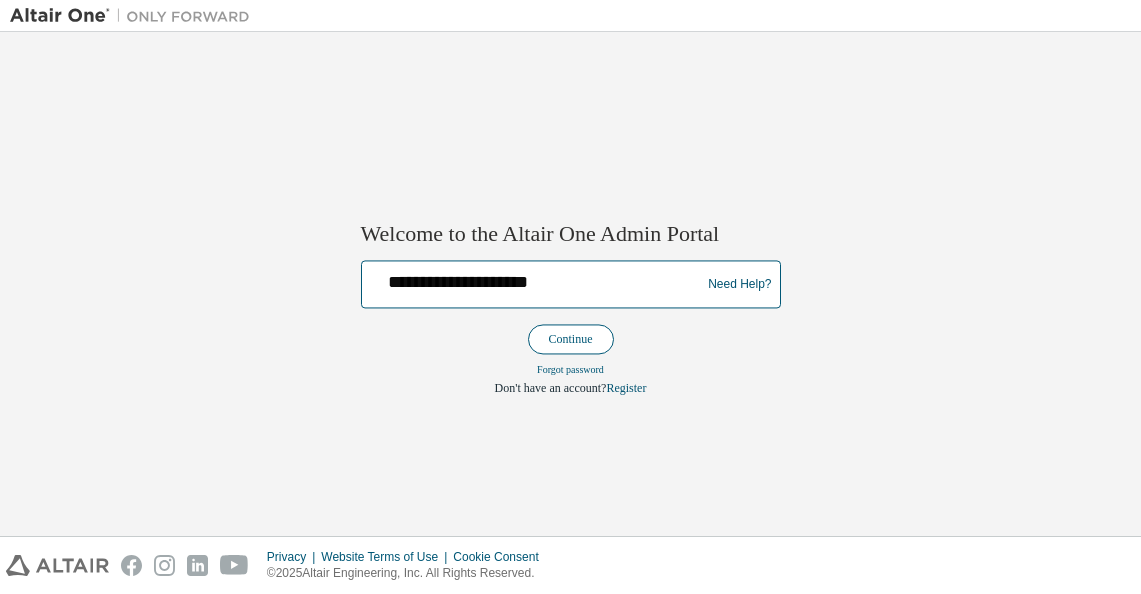 type on "**********" 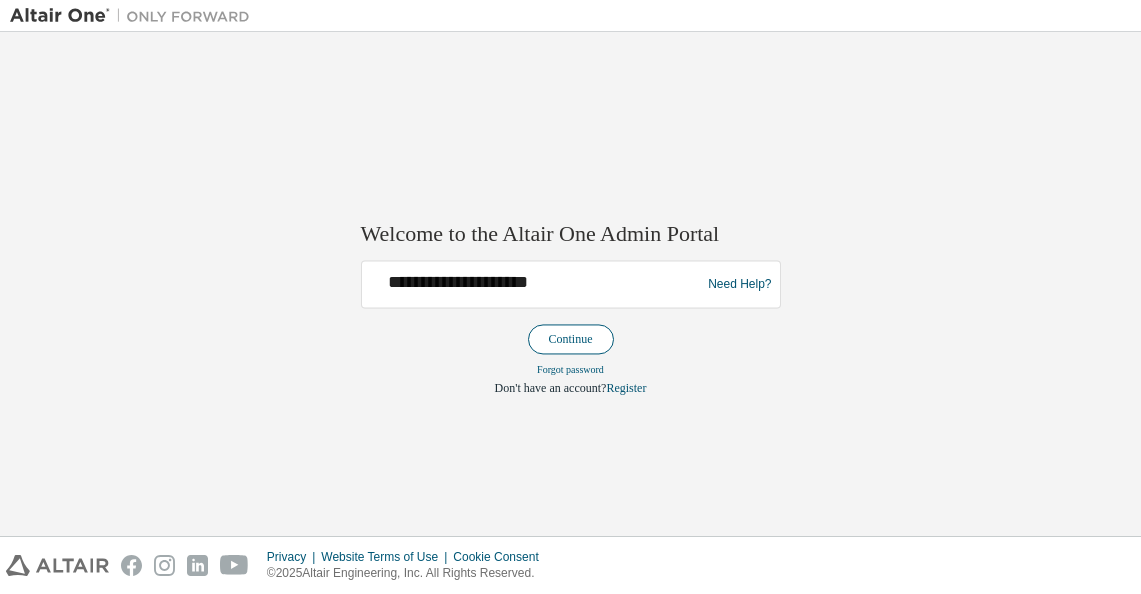 click on "Continue" at bounding box center (571, 340) 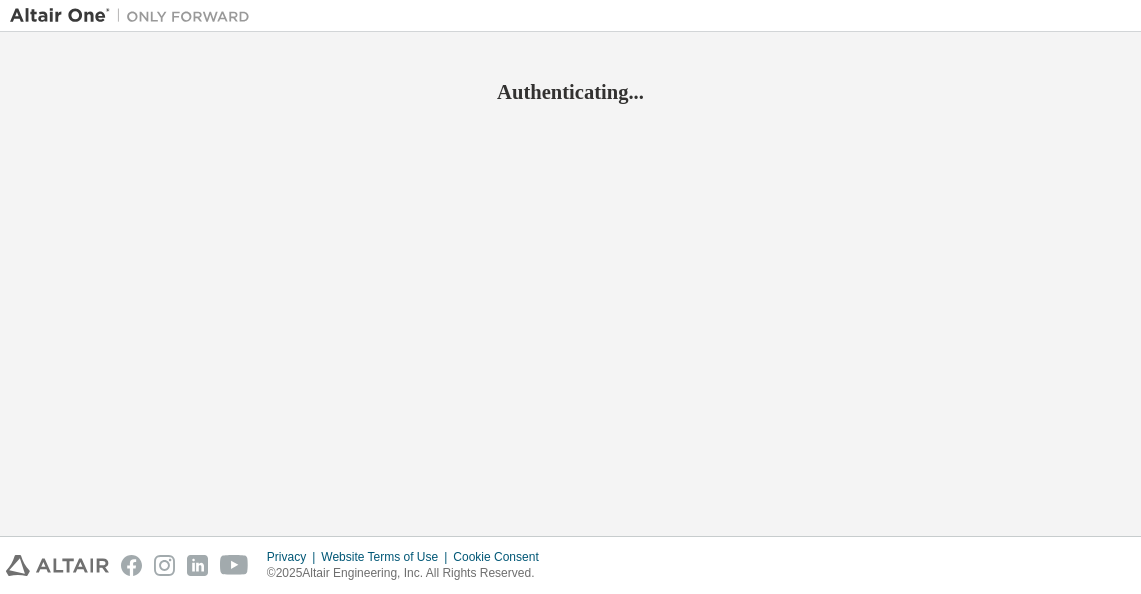 scroll, scrollTop: 0, scrollLeft: 0, axis: both 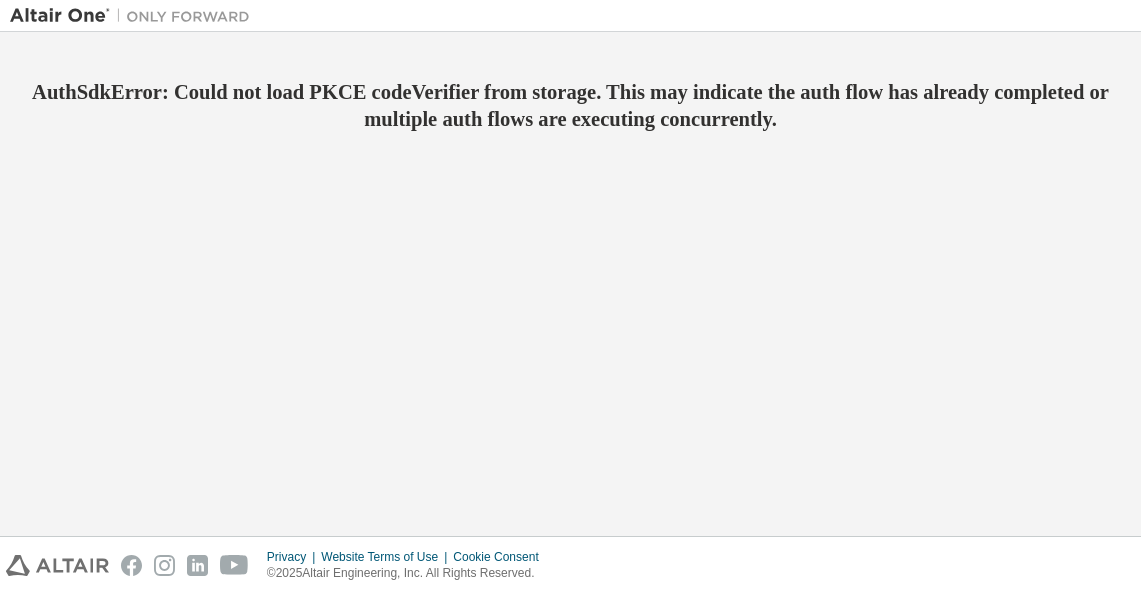 click at bounding box center [57, 565] 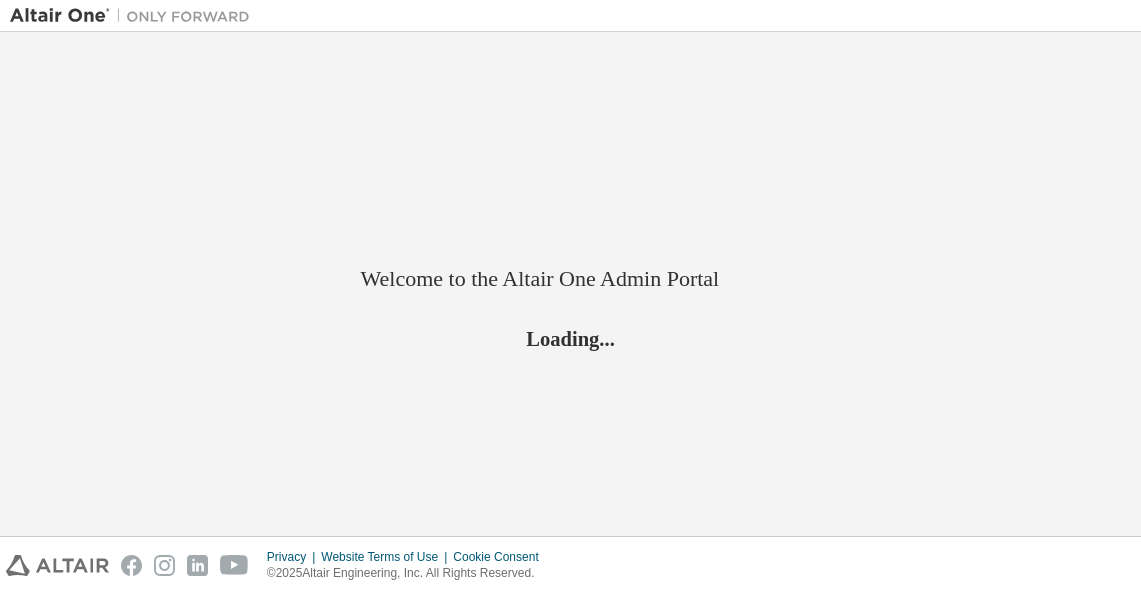scroll, scrollTop: 0, scrollLeft: 0, axis: both 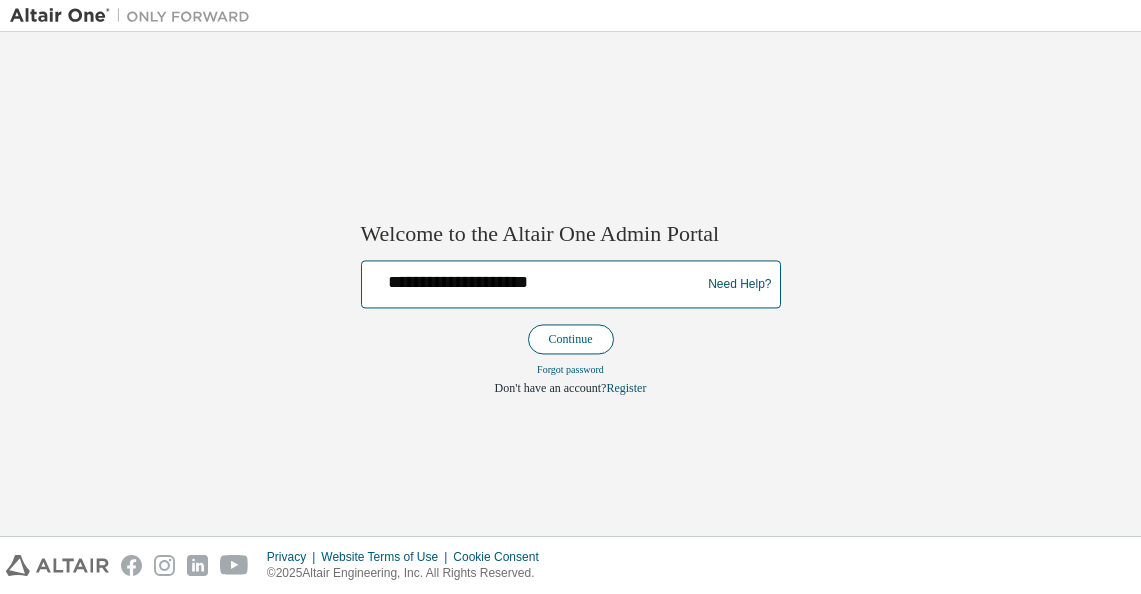 type on "**********" 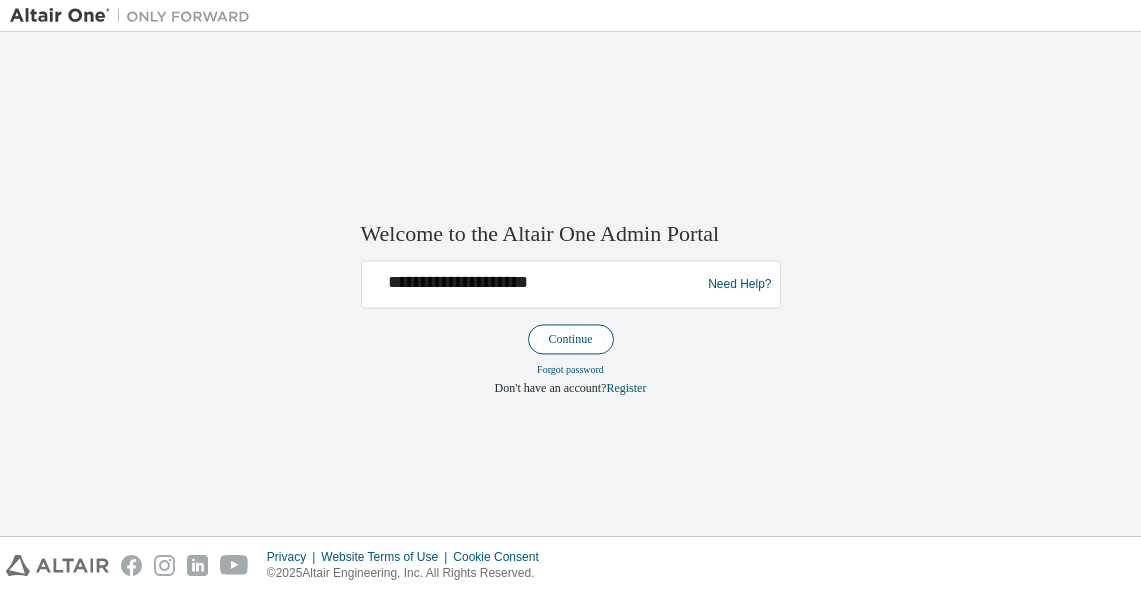 click on "Continue" at bounding box center (571, 340) 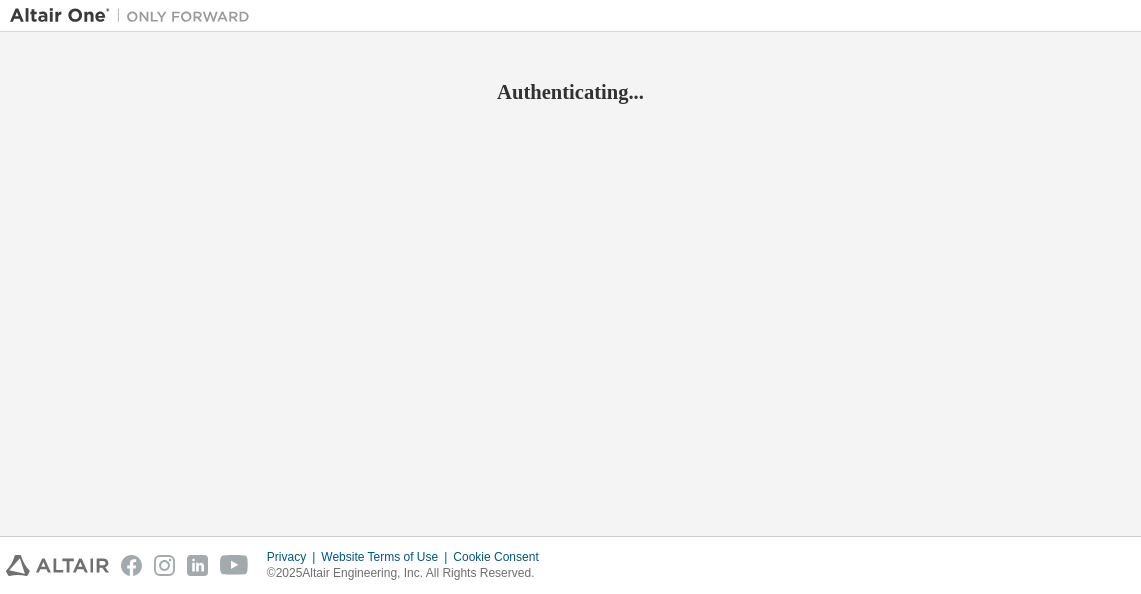 scroll, scrollTop: 0, scrollLeft: 0, axis: both 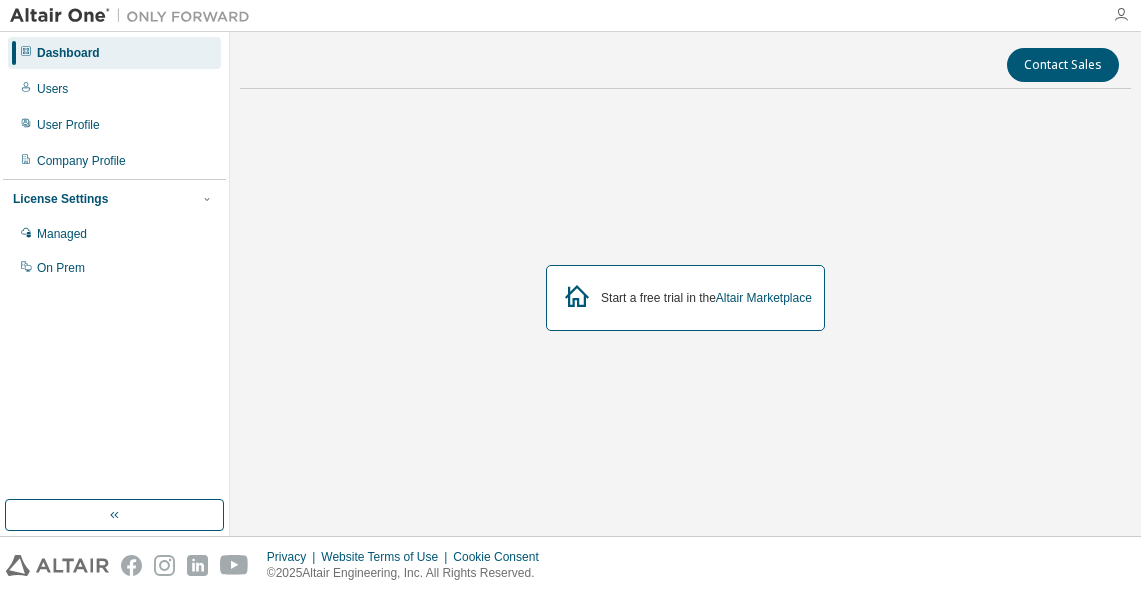 click at bounding box center [1121, 15] 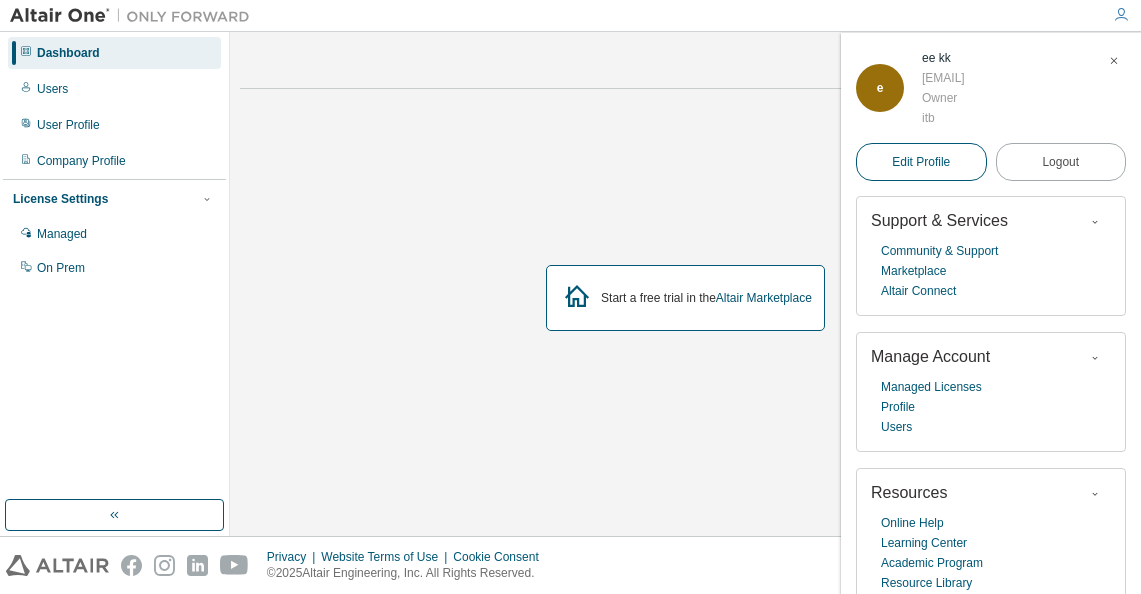 scroll, scrollTop: 29, scrollLeft: 0, axis: vertical 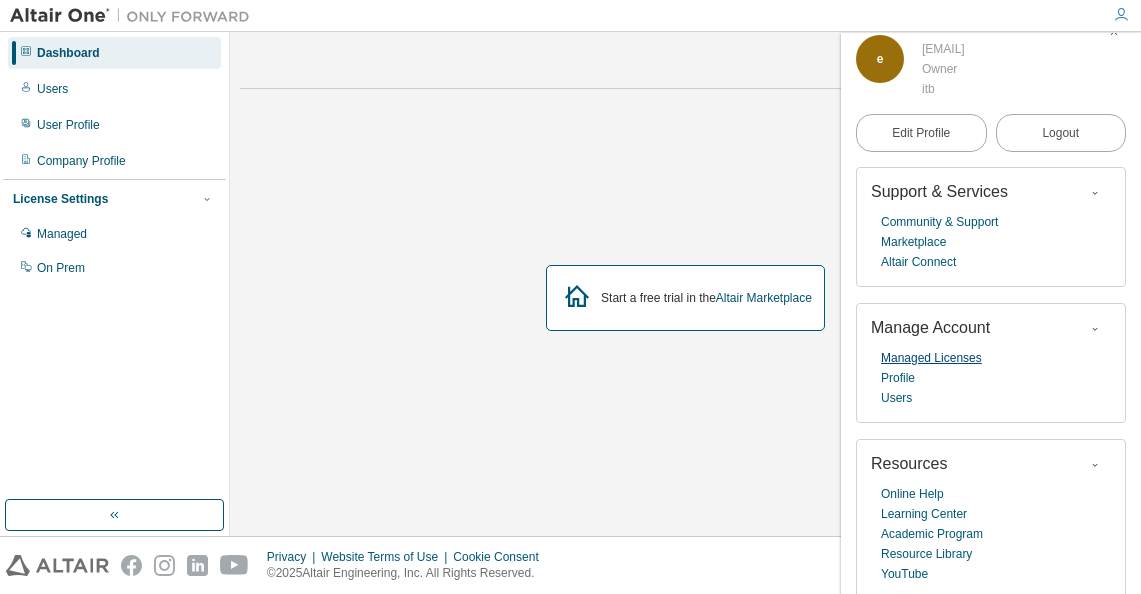 click on "Managed Licenses" at bounding box center [931, 358] 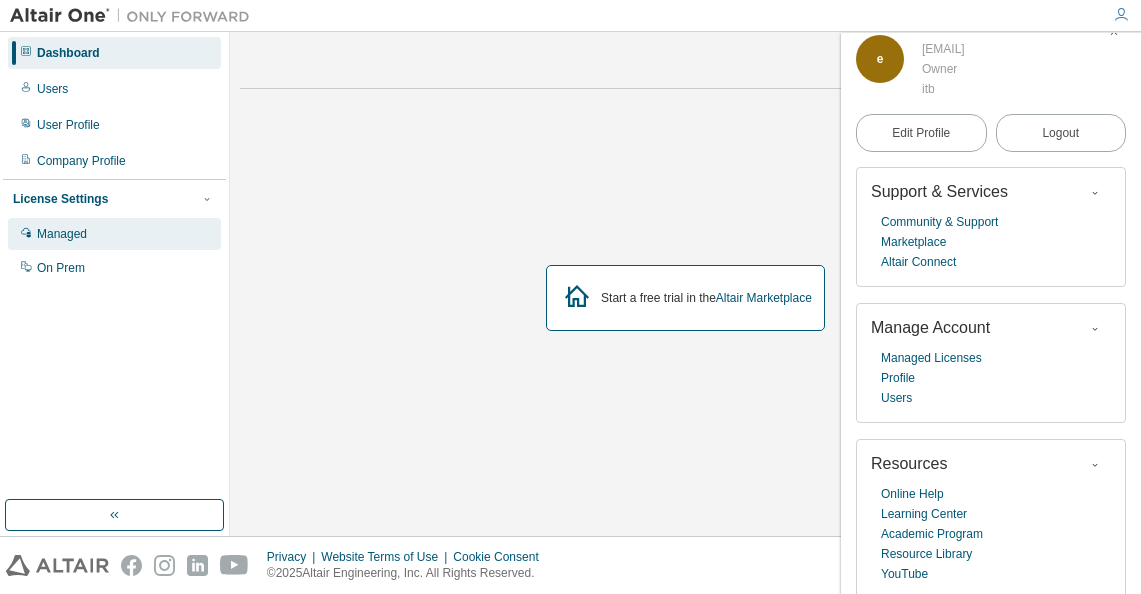 click on "Managed" at bounding box center [114, 234] 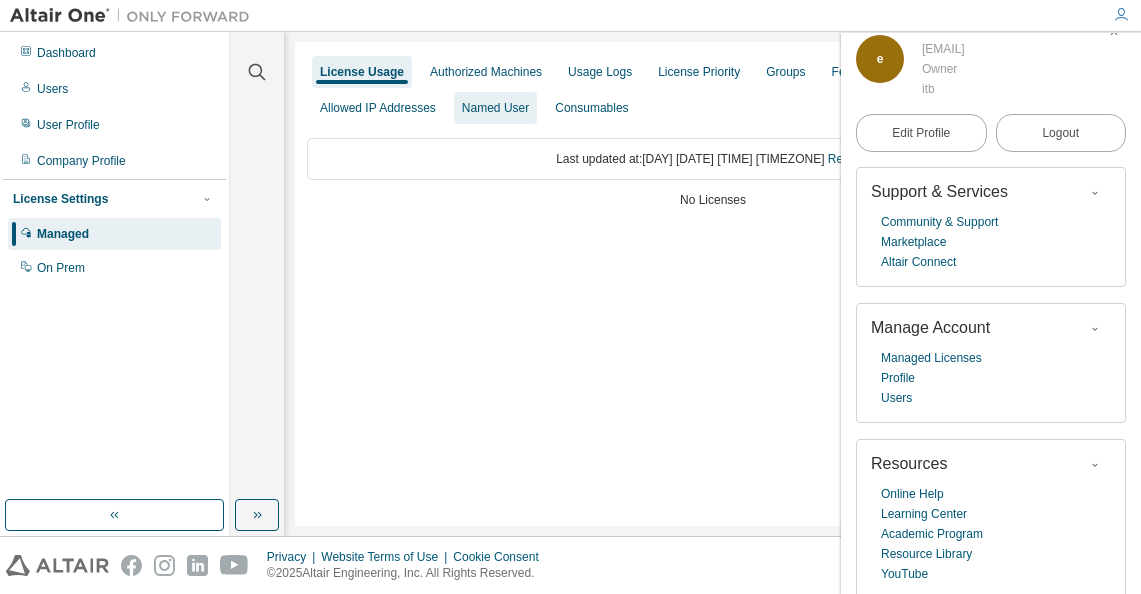 click on "Named User" at bounding box center (495, 108) 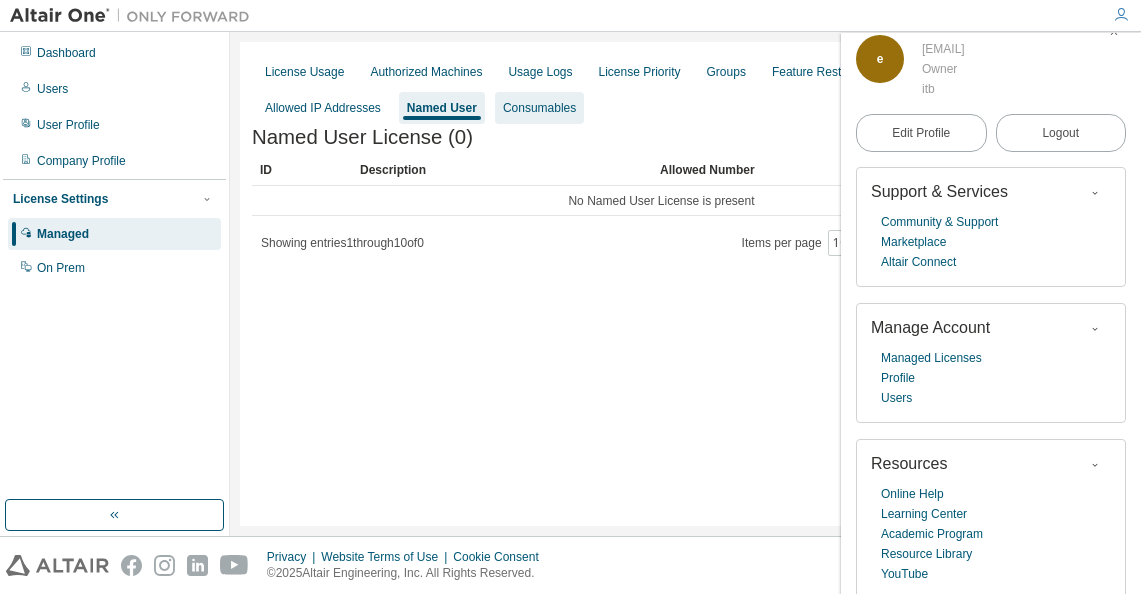click on "Consumables" at bounding box center [539, 108] 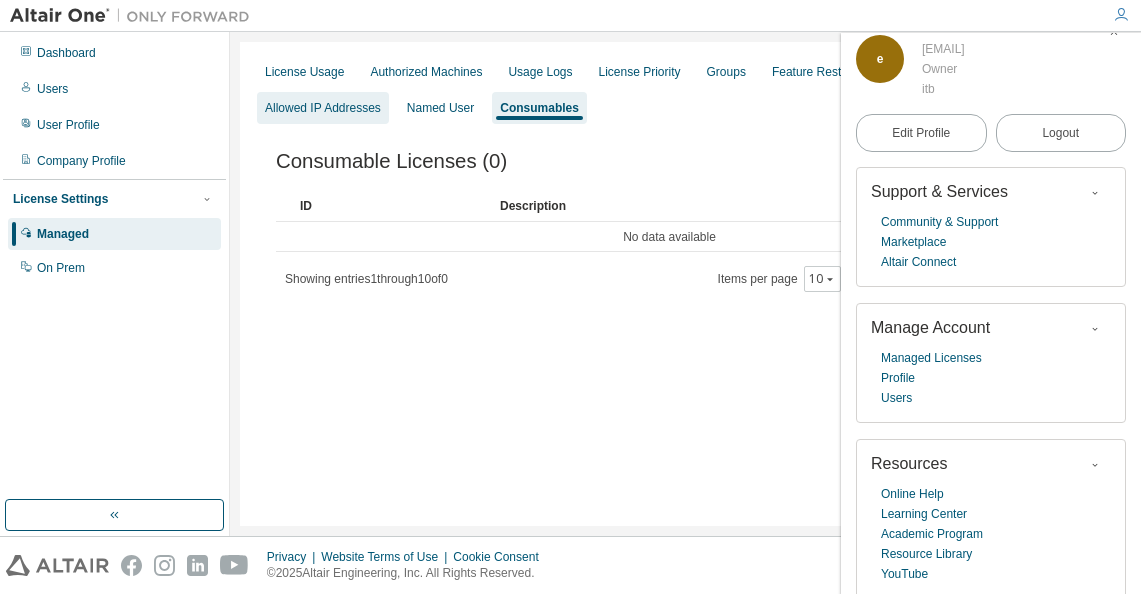 click on "Allowed IP Addresses" at bounding box center [323, 108] 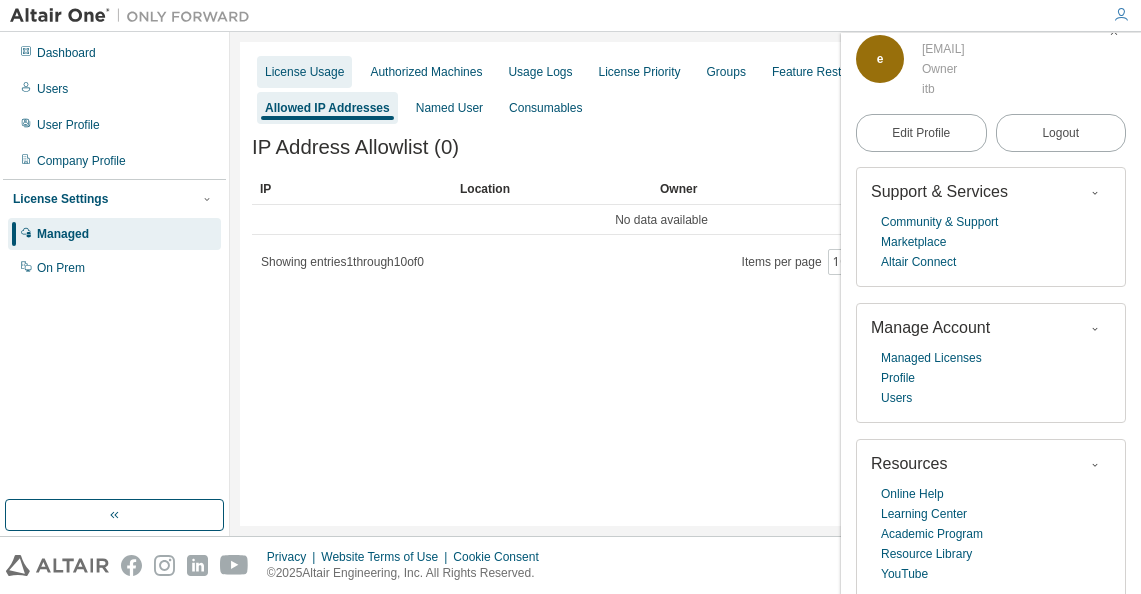 click on "License Usage" at bounding box center [304, 72] 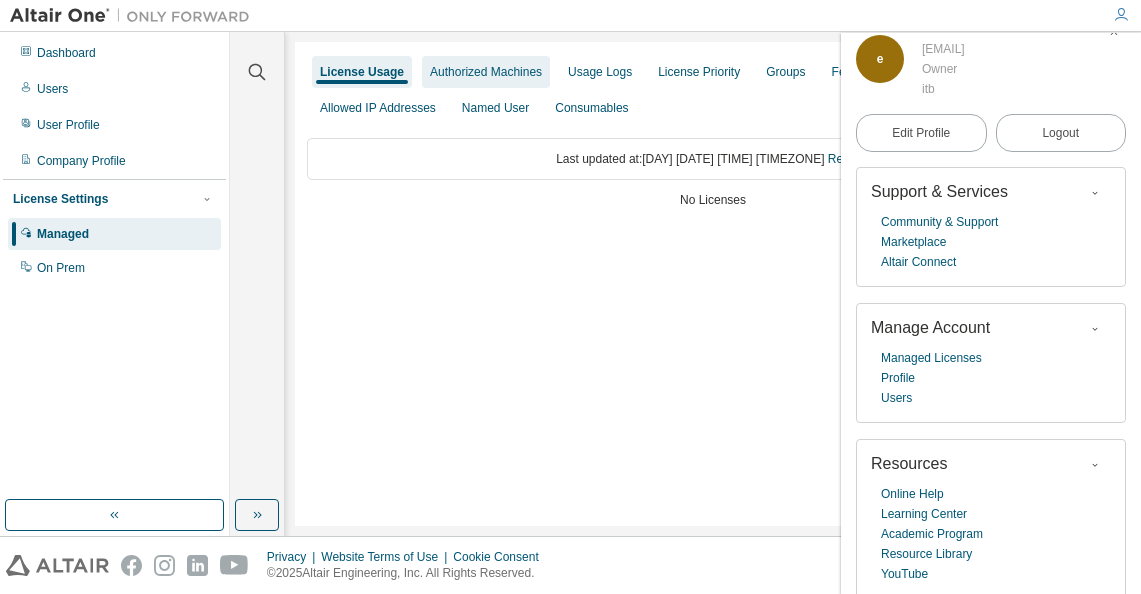 click on "Authorized Machines" at bounding box center (486, 72) 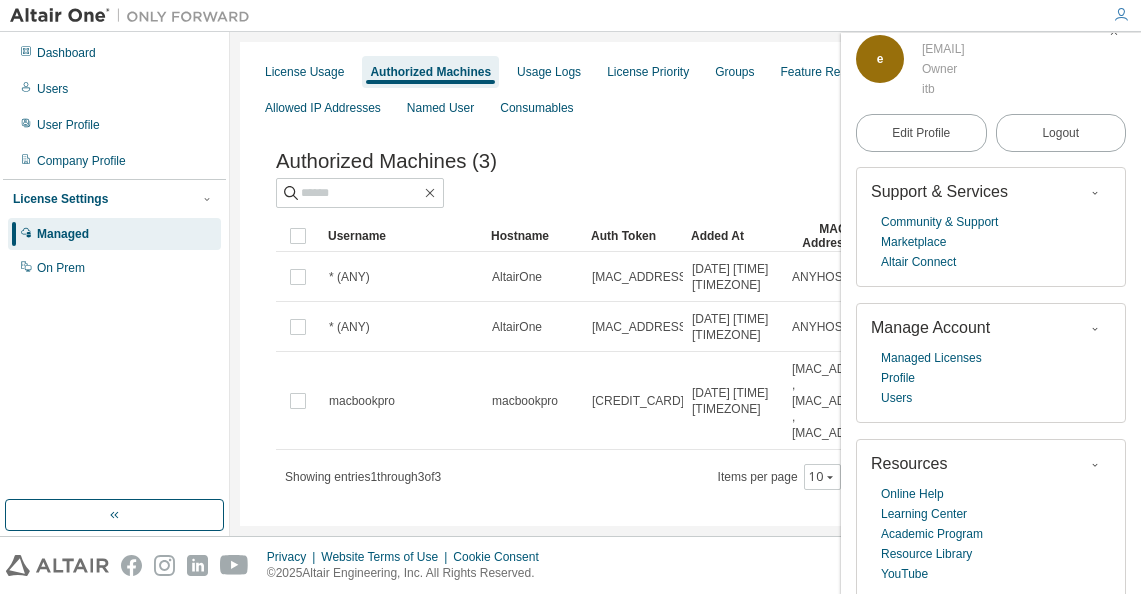 drag, startPoint x: 544, startPoint y: 527, endPoint x: 606, endPoint y: 510, distance: 64.288414 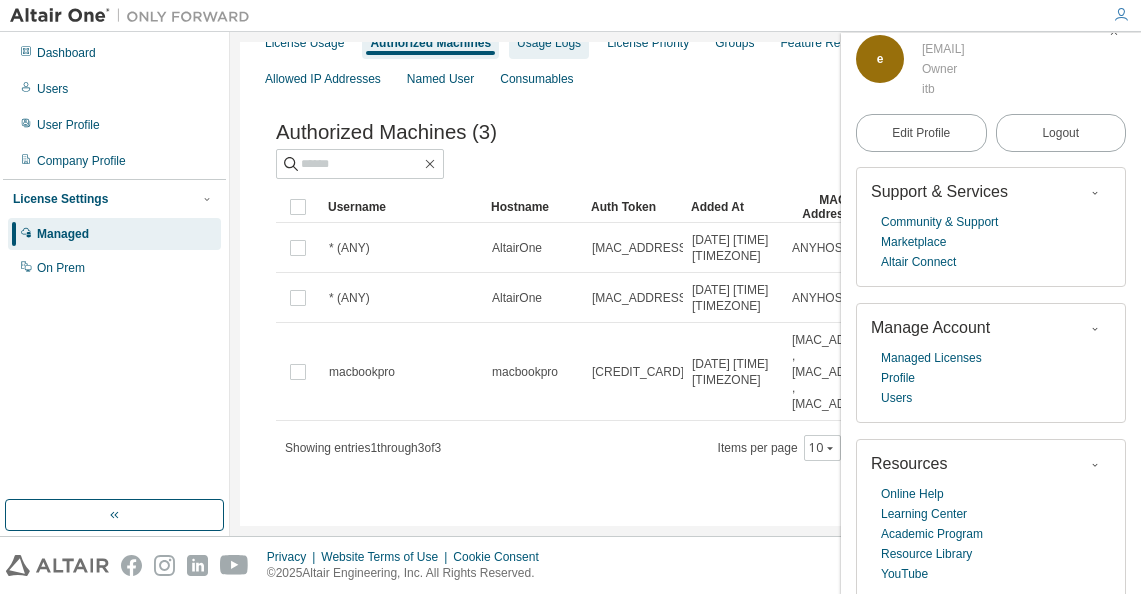 scroll, scrollTop: 0, scrollLeft: 0, axis: both 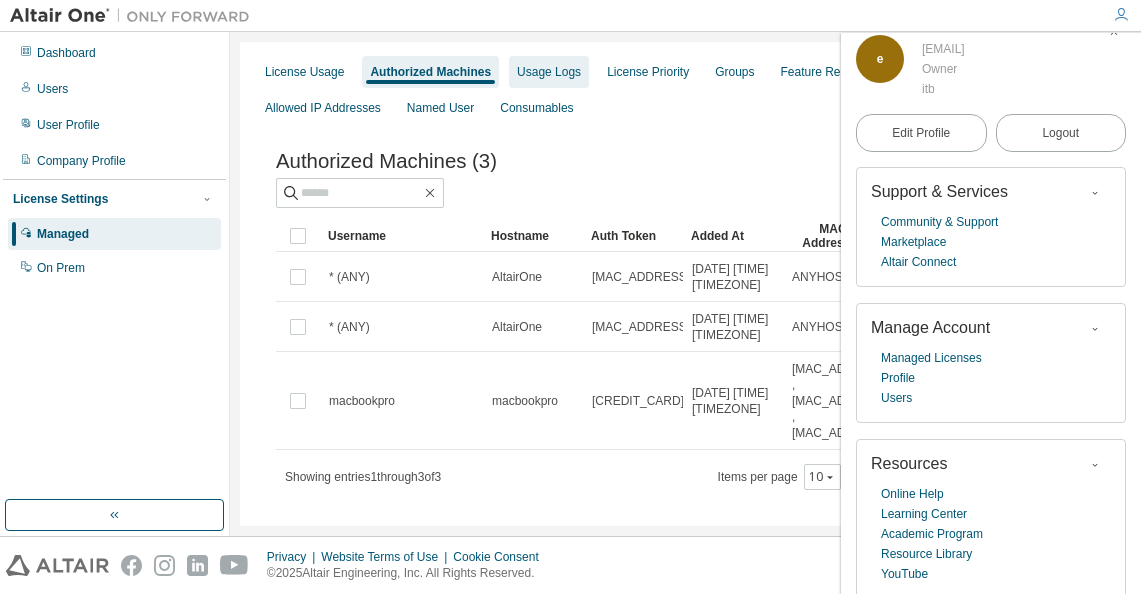click on "Usage Logs" at bounding box center (549, 72) 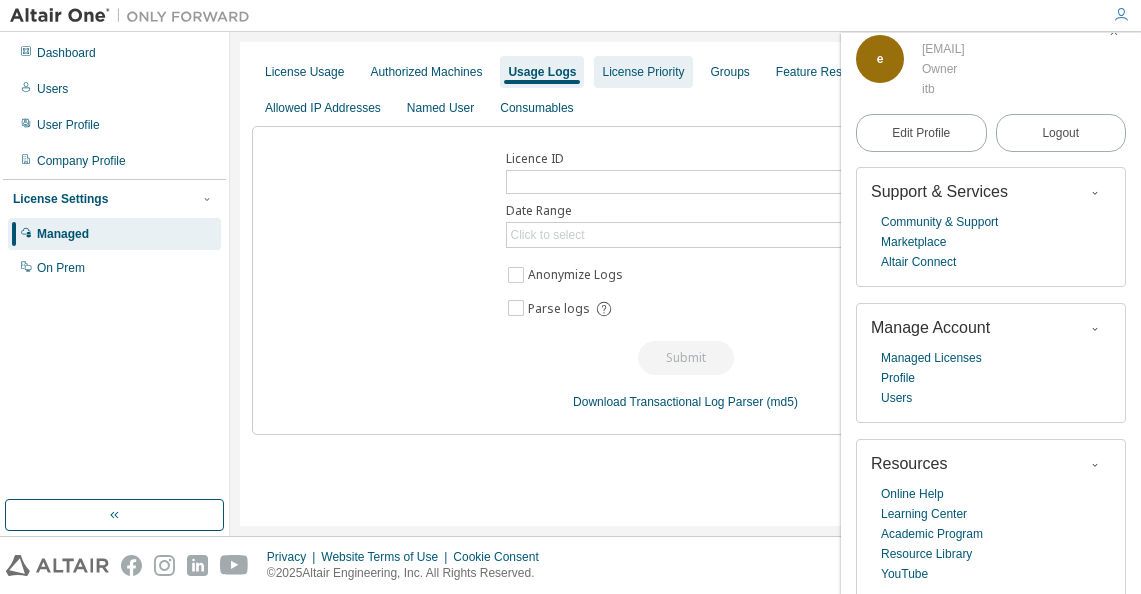 click on "License Priority" at bounding box center [643, 72] 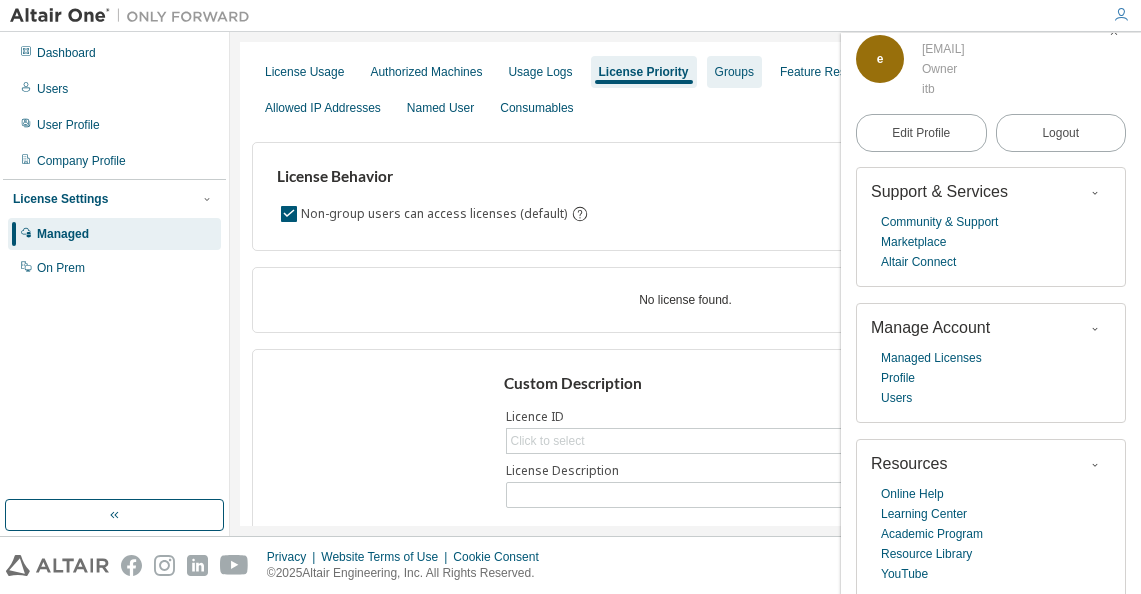 click on "Groups" at bounding box center (734, 72) 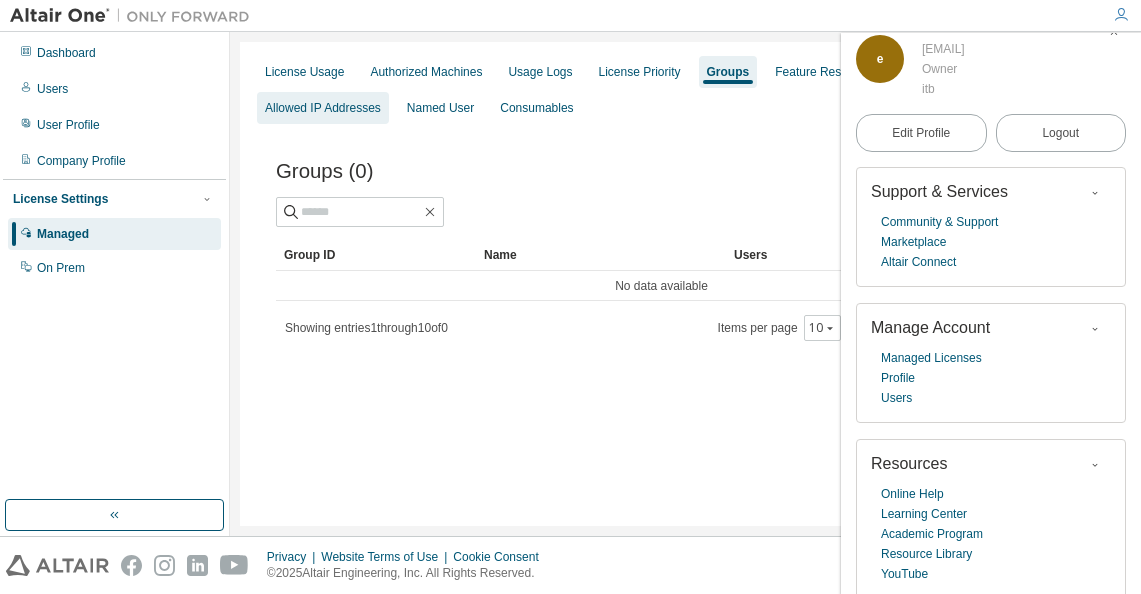 click on "Allowed IP Addresses" at bounding box center (323, 108) 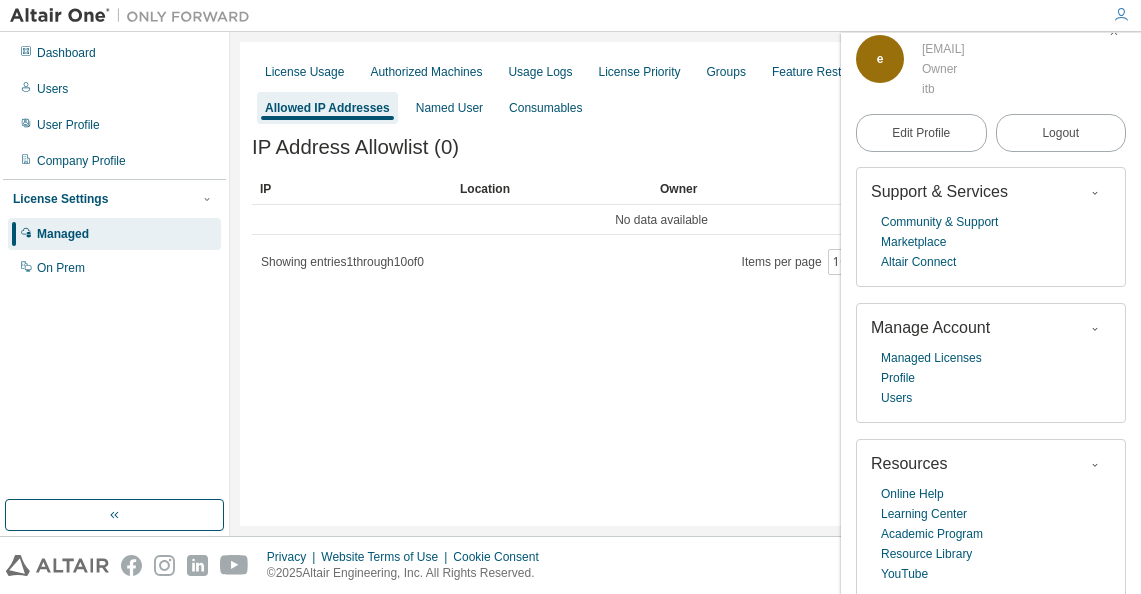 click on "Location" at bounding box center [552, 189] 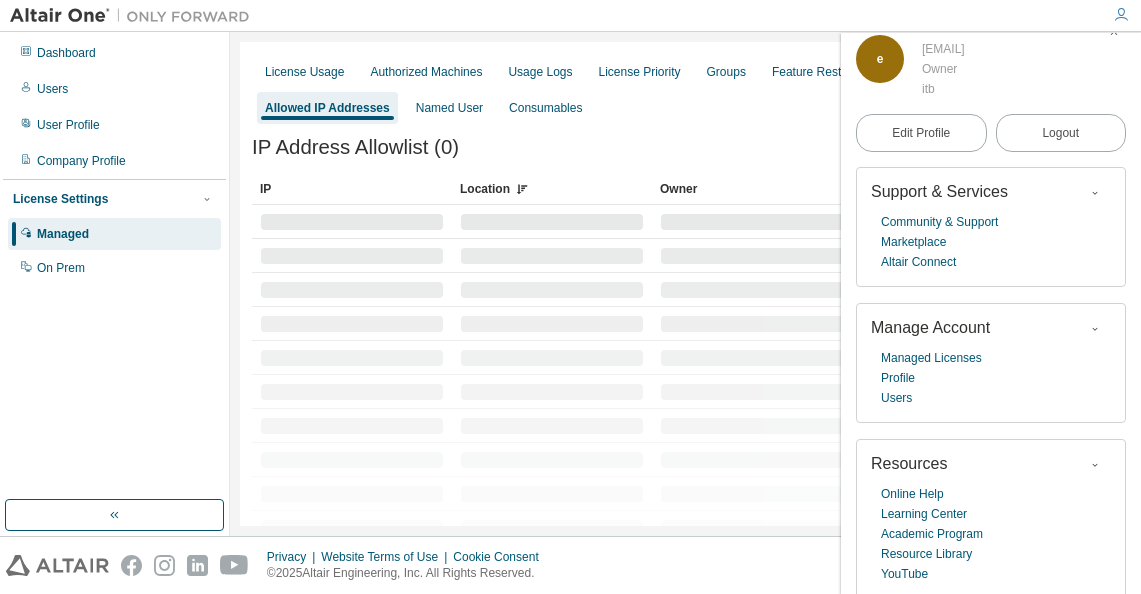 click on "License Usage Authorized Machines Usage Logs License Priority Groups Feature Restrictions Borrow Settings Allowed IP Addresses Named User Consumables" at bounding box center [685, 90] 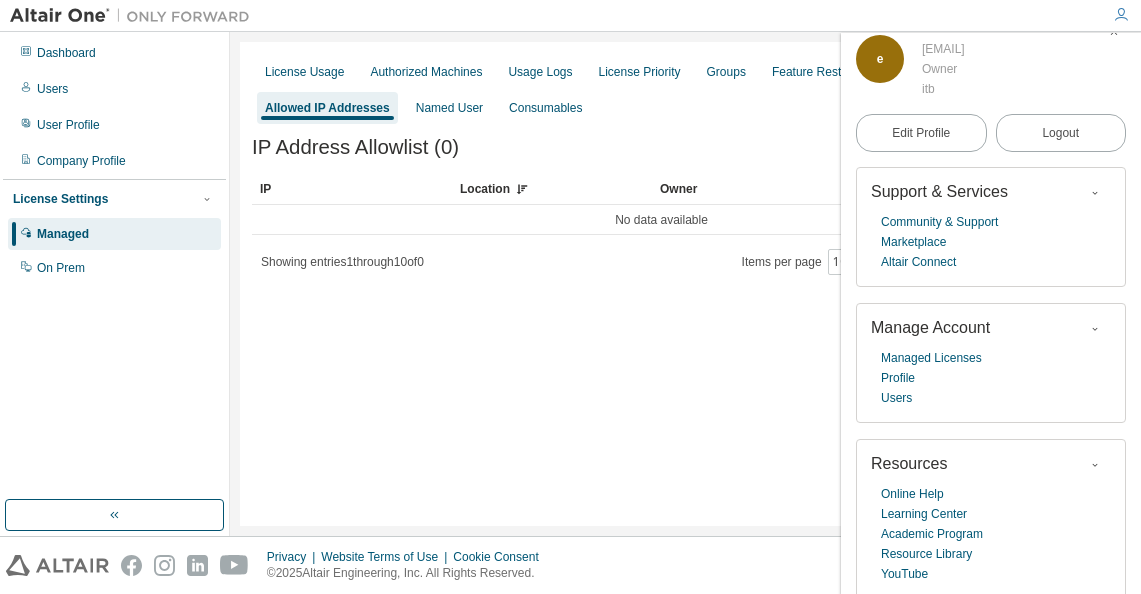 click on "Location" at bounding box center (552, 189) 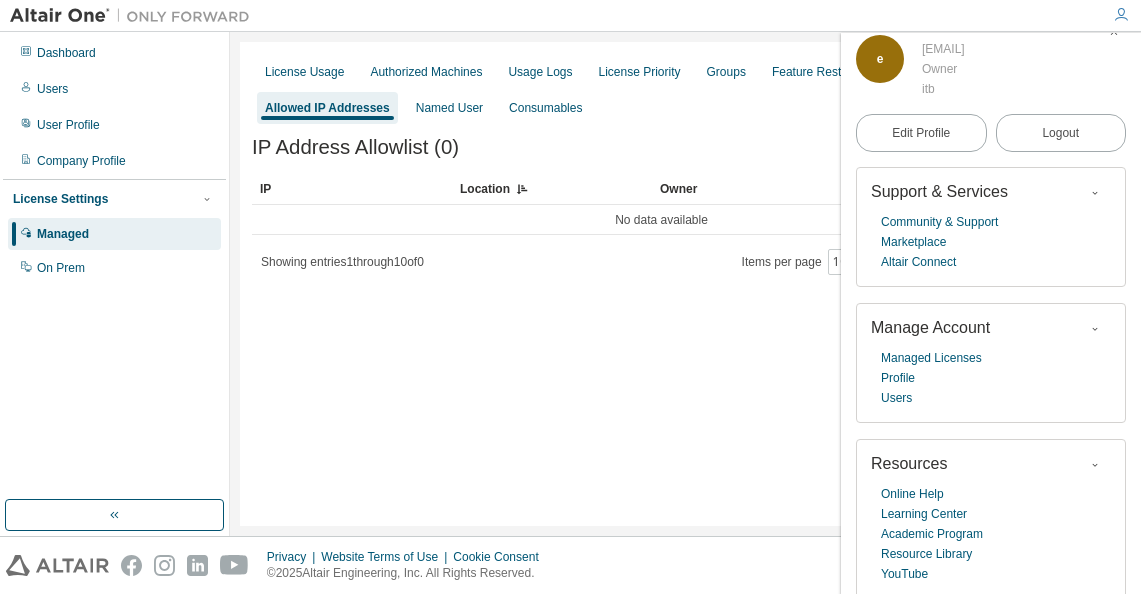 click on "Location" at bounding box center [552, 189] 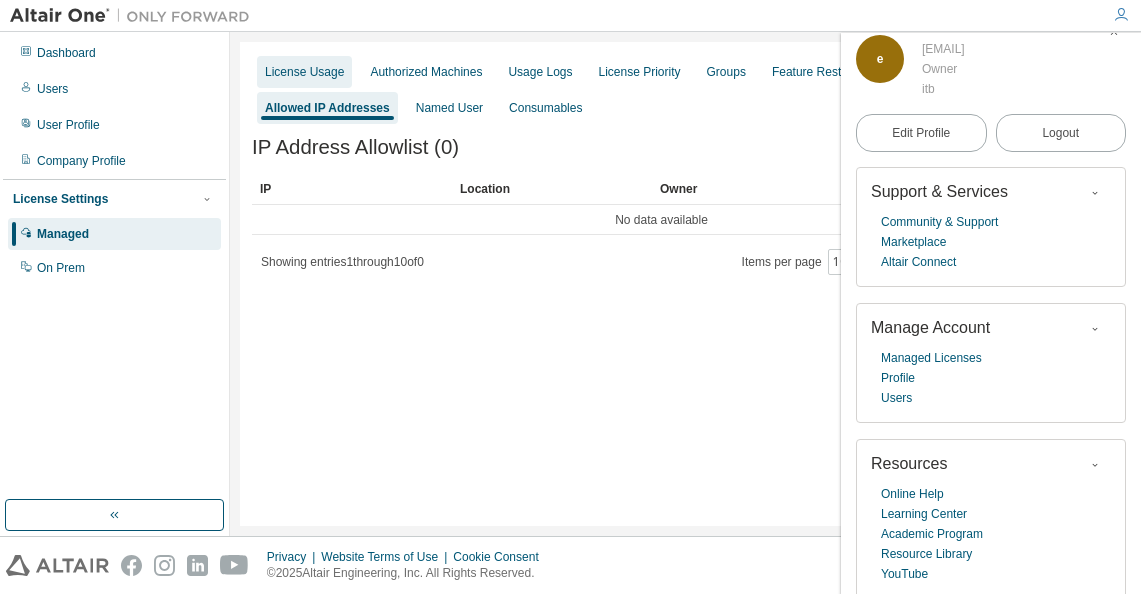 click on "License Usage" at bounding box center [304, 72] 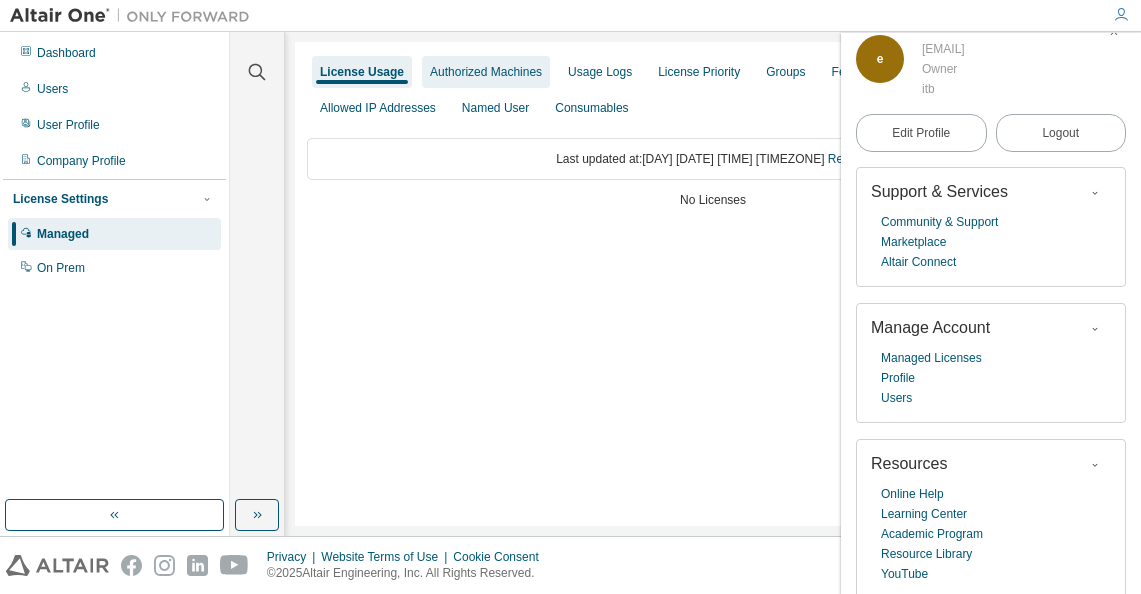 click on "Authorized Machines" at bounding box center (486, 72) 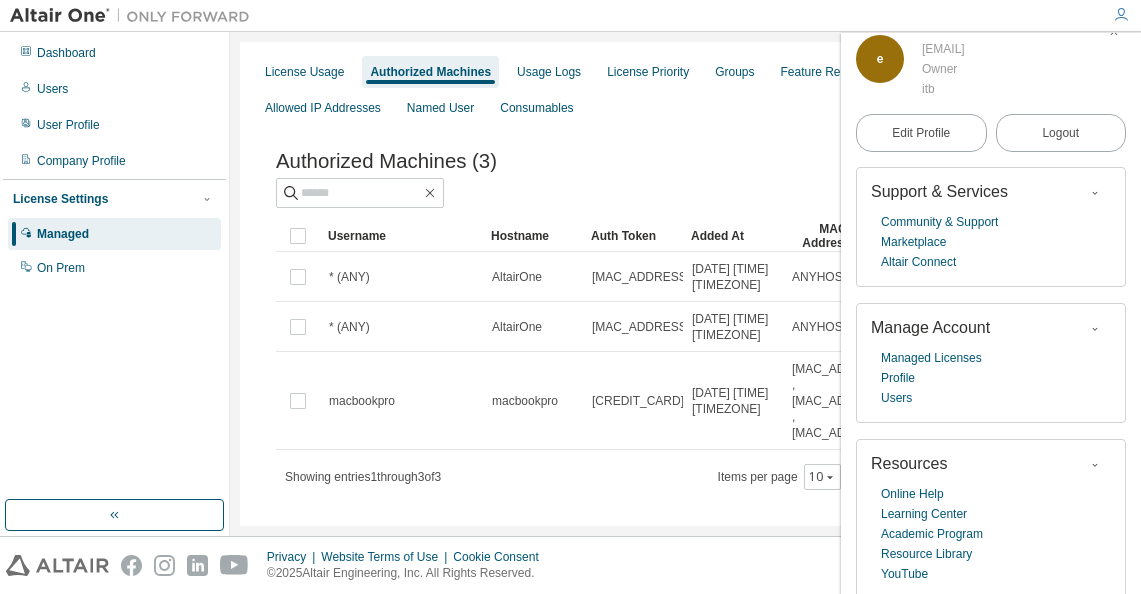 scroll, scrollTop: 62, scrollLeft: 0, axis: vertical 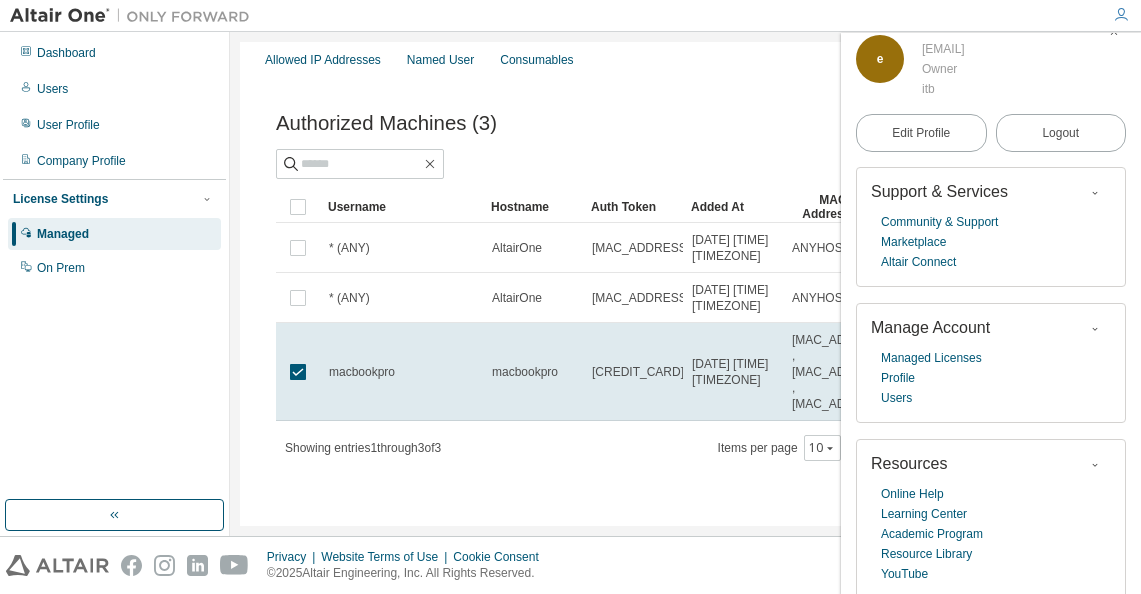 click at bounding box center (1114, 32) 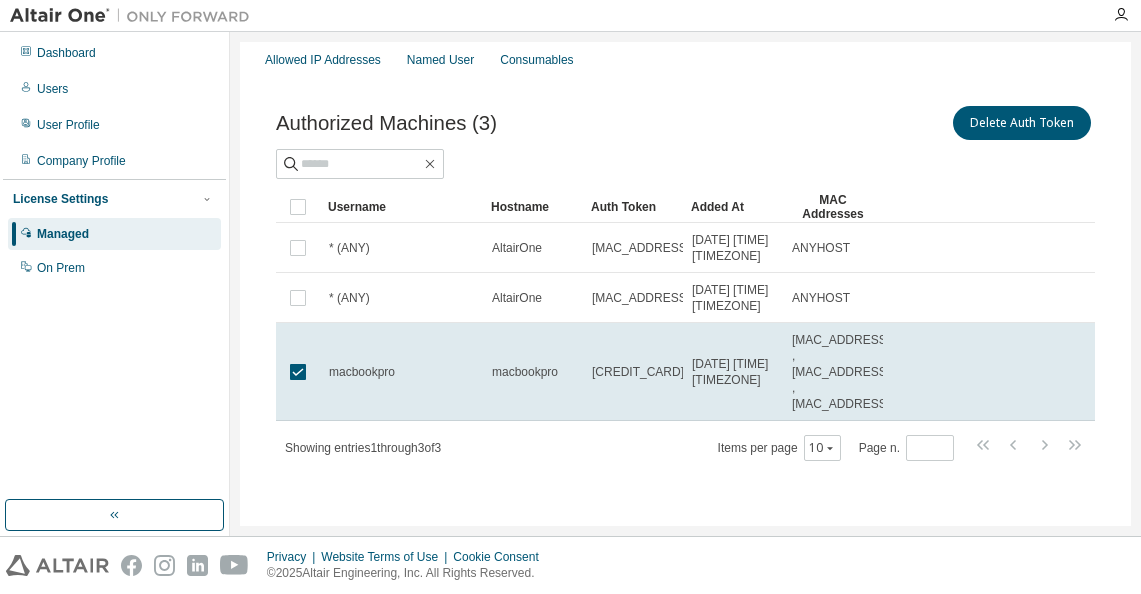 scroll, scrollTop: 0, scrollLeft: 0, axis: both 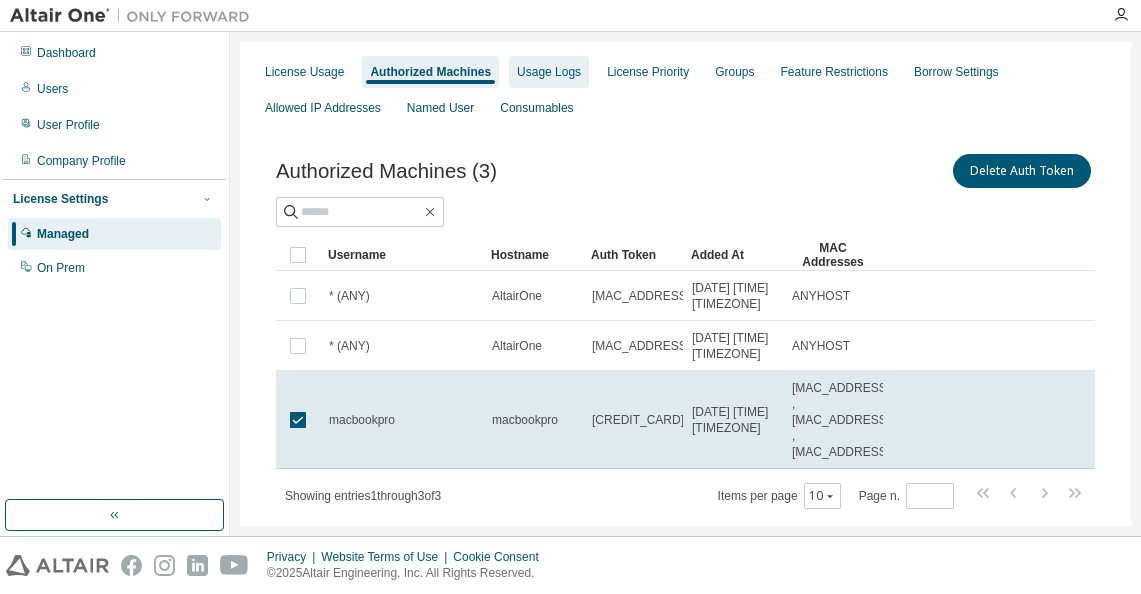 click on "Usage Logs" at bounding box center [549, 72] 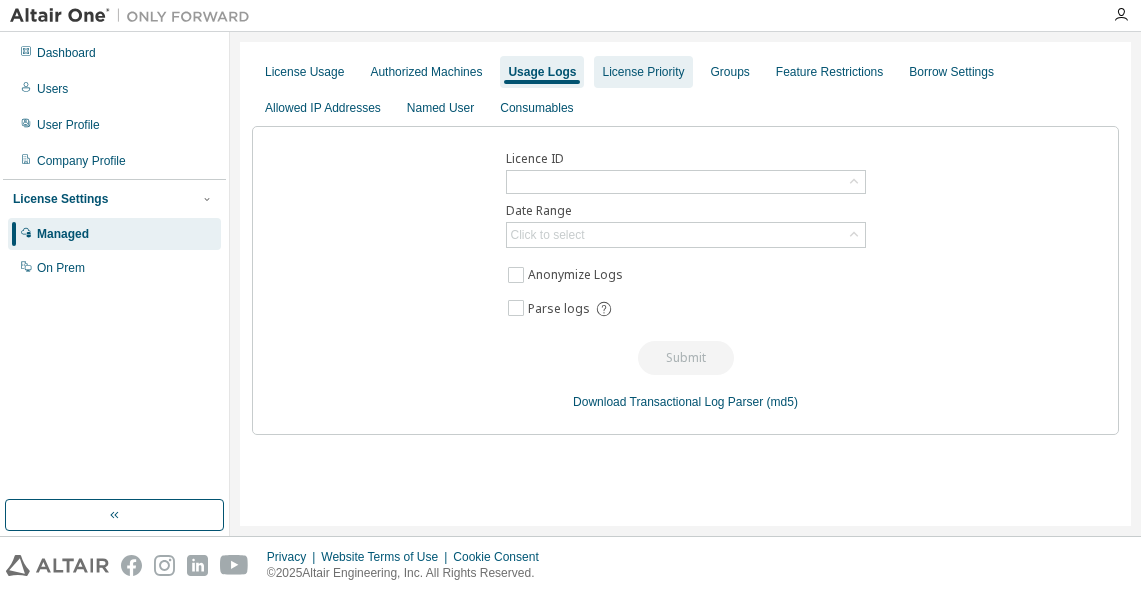 click on "License Priority" at bounding box center (643, 72) 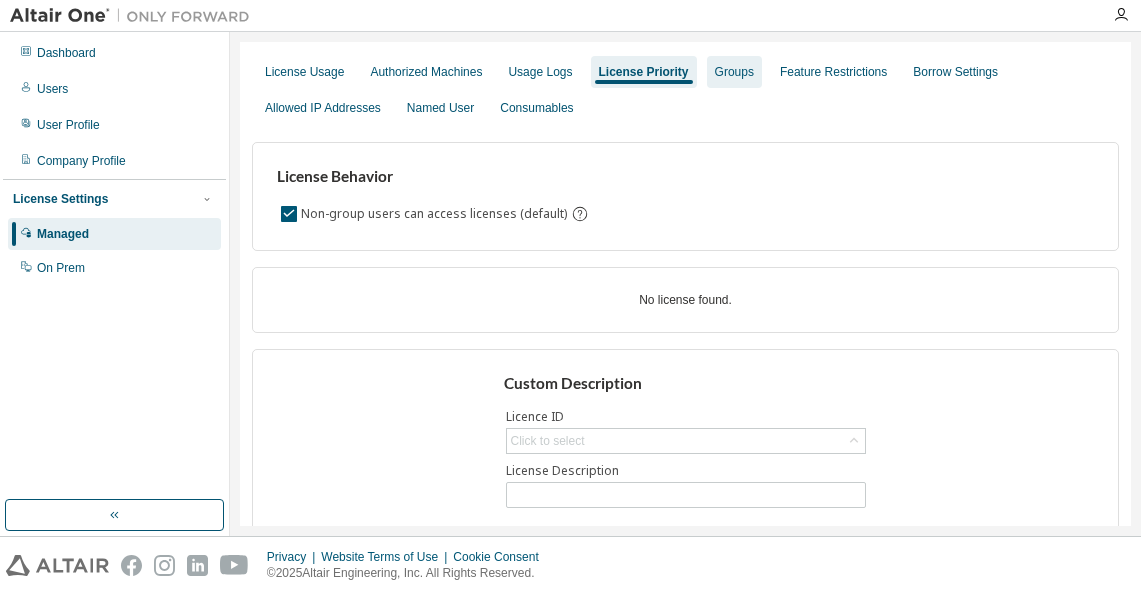 click on "Groups" at bounding box center [734, 72] 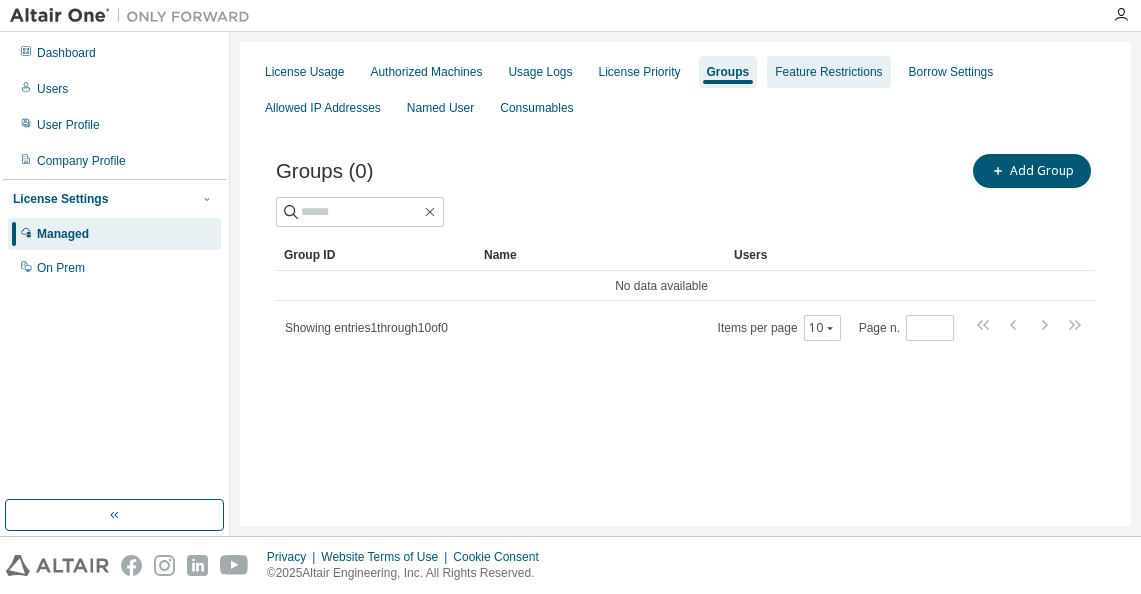 click on "Feature Restrictions" at bounding box center [828, 72] 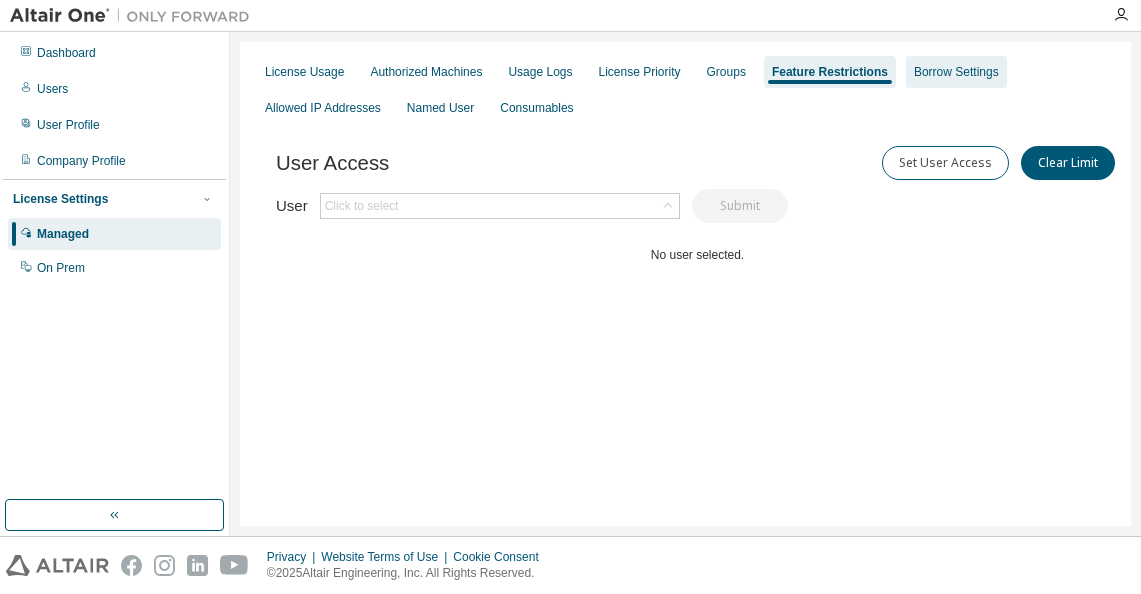 click on "Borrow Settings" at bounding box center [956, 72] 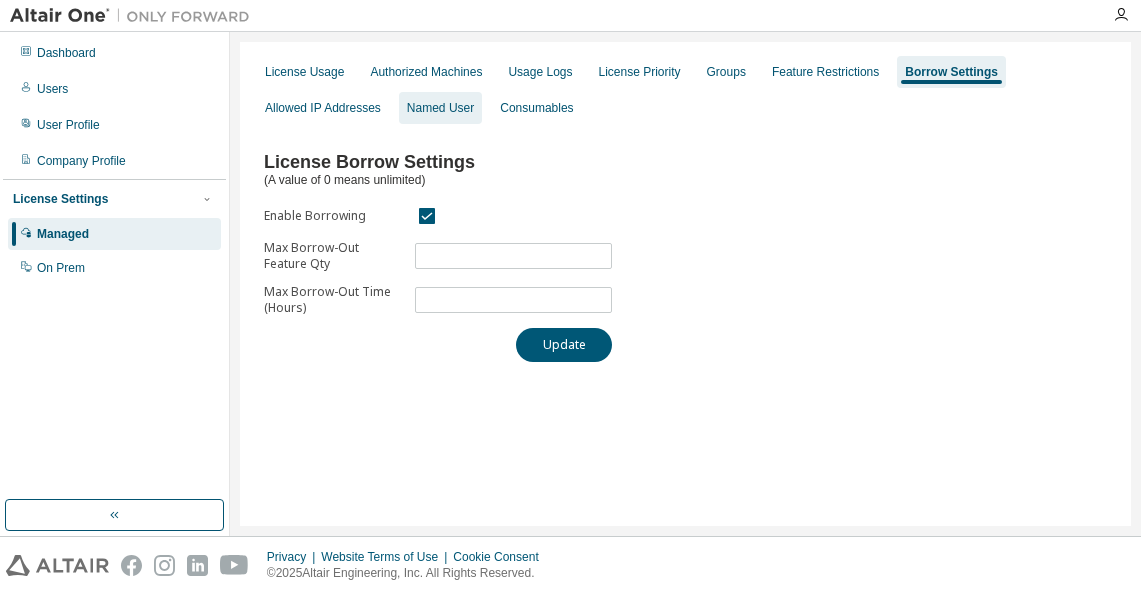 click on "Named User" at bounding box center [440, 108] 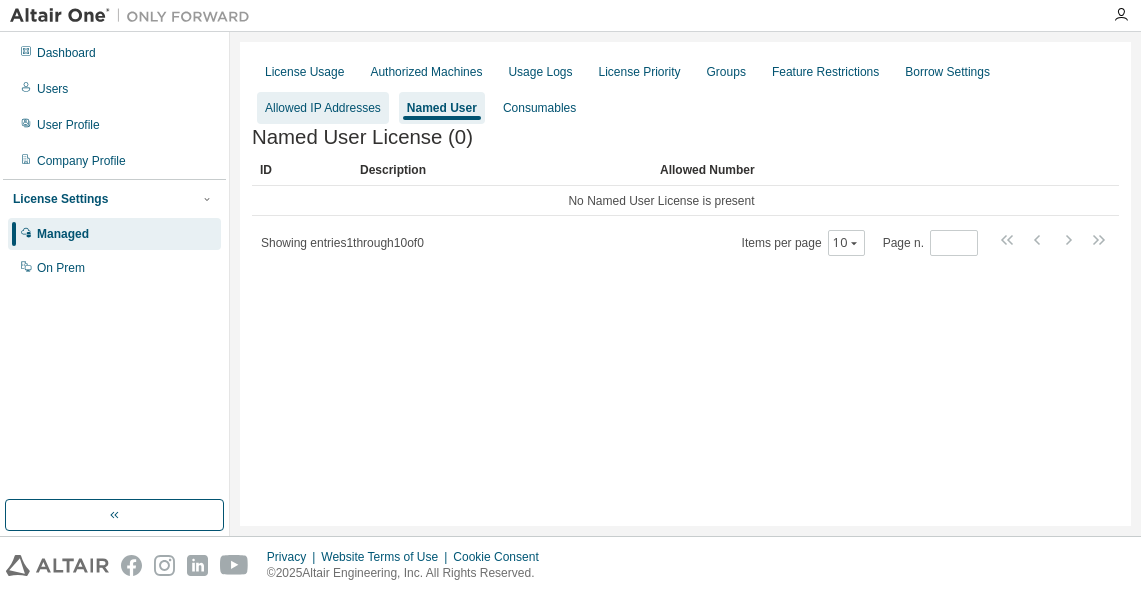 click on "Allowed IP Addresses" at bounding box center (323, 108) 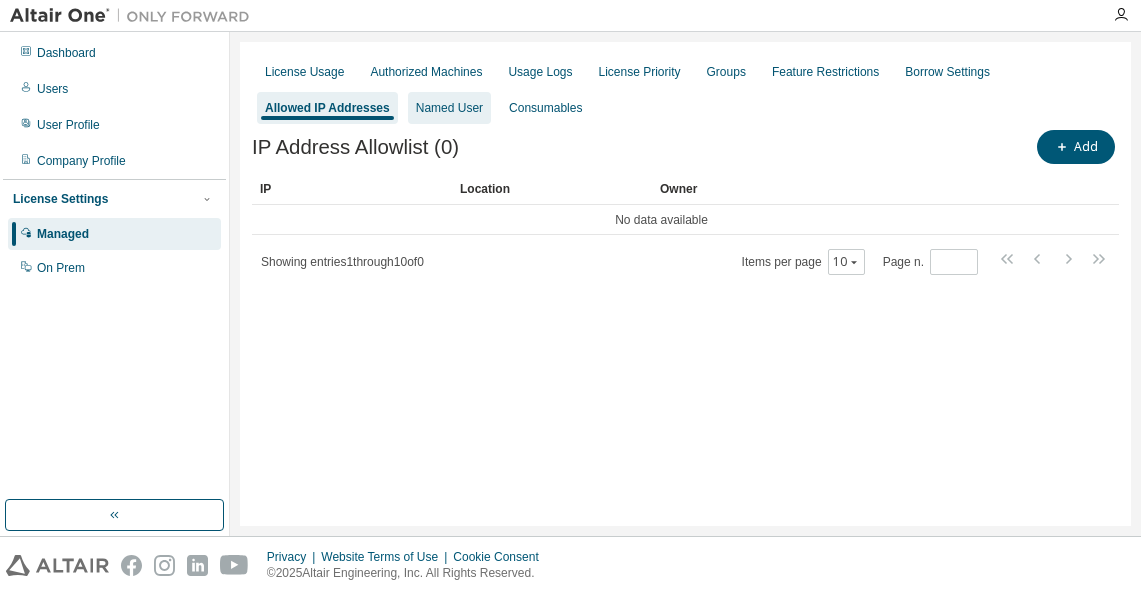 click on "Named User" at bounding box center [449, 108] 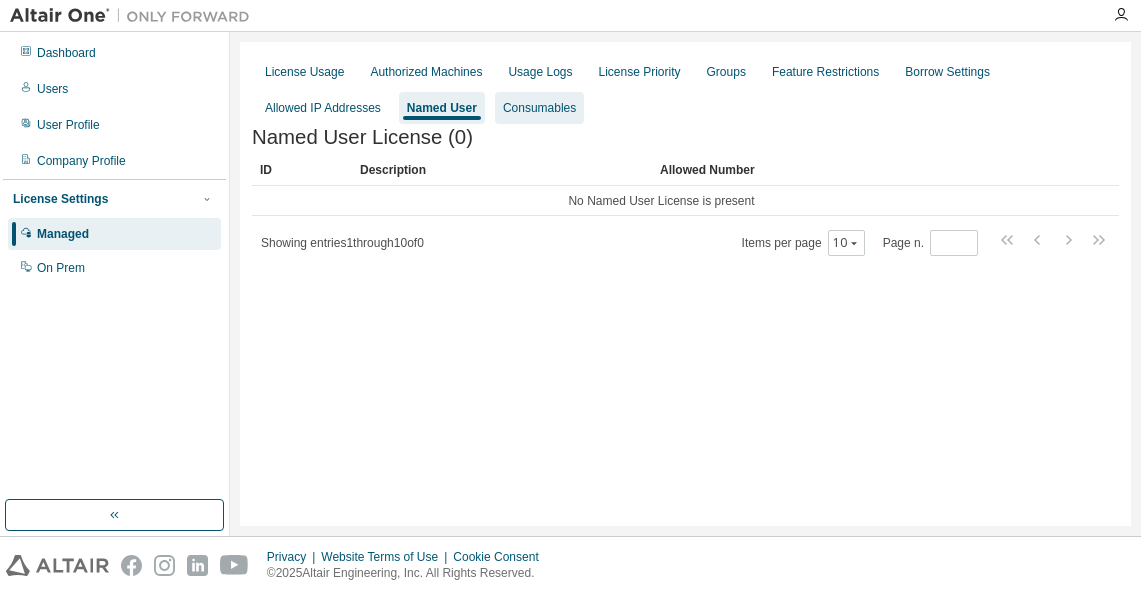click on "Consumables" at bounding box center (539, 108) 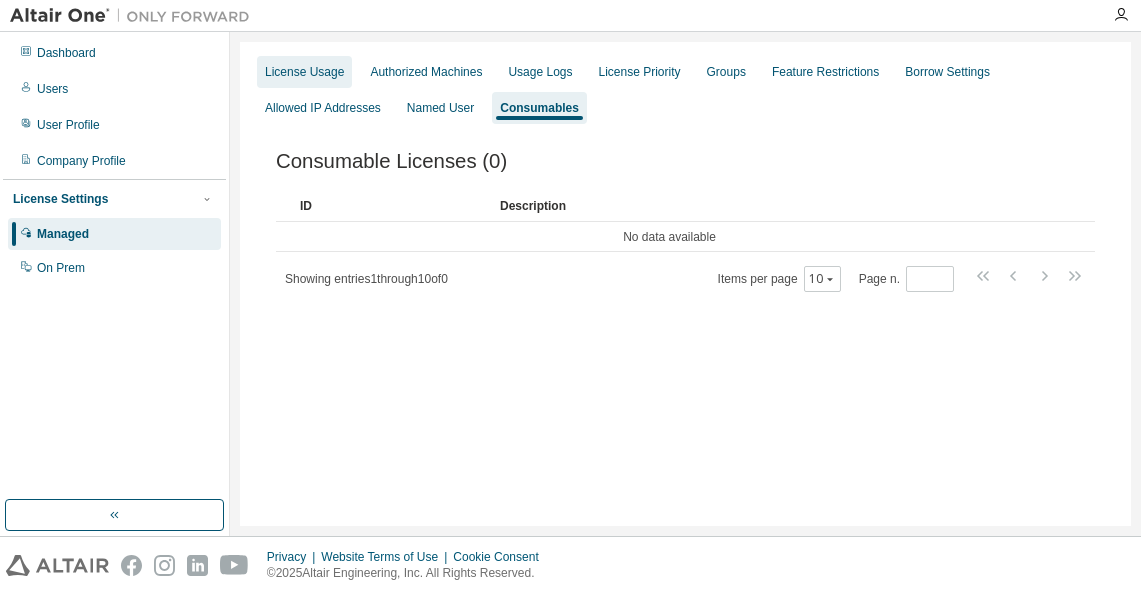 click on "License Usage" at bounding box center (304, 72) 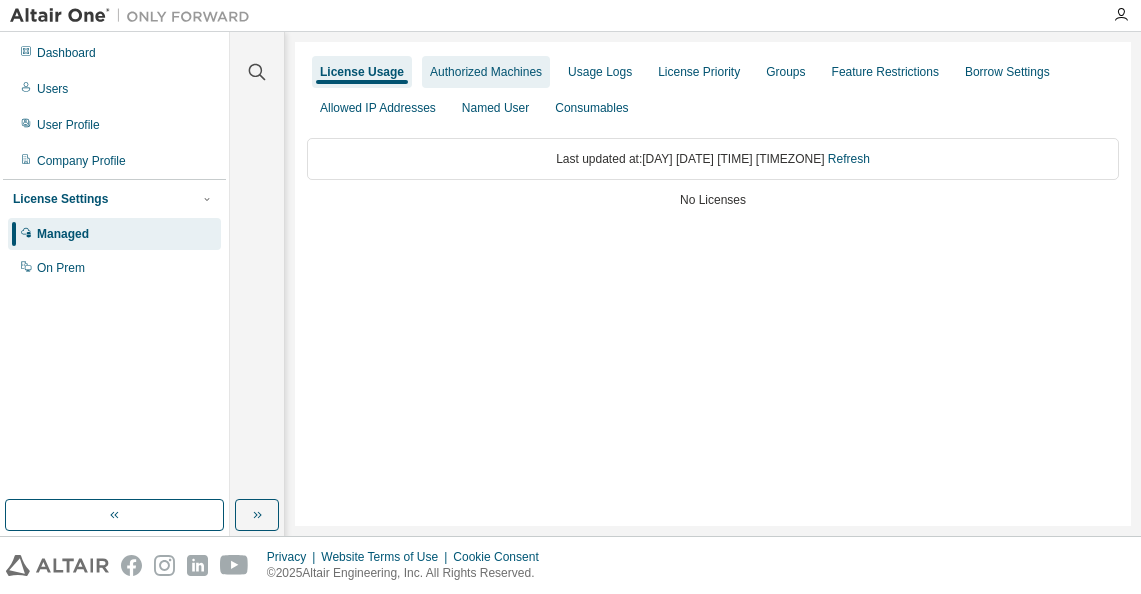 click on "Authorized Machines" at bounding box center [486, 72] 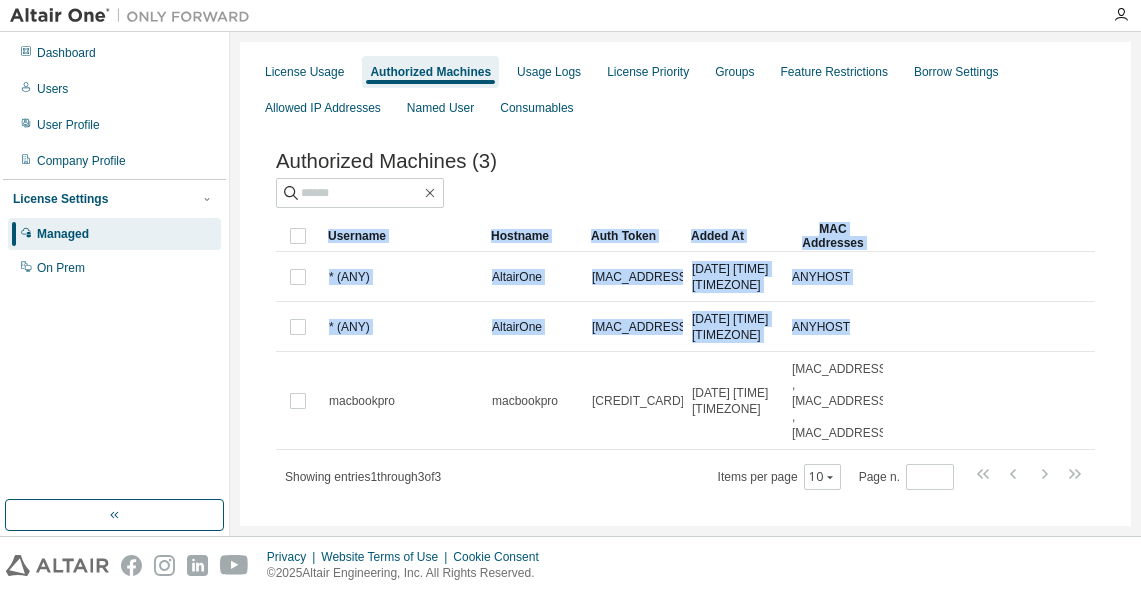 drag, startPoint x: 315, startPoint y: 428, endPoint x: 274, endPoint y: 443, distance: 43.65776 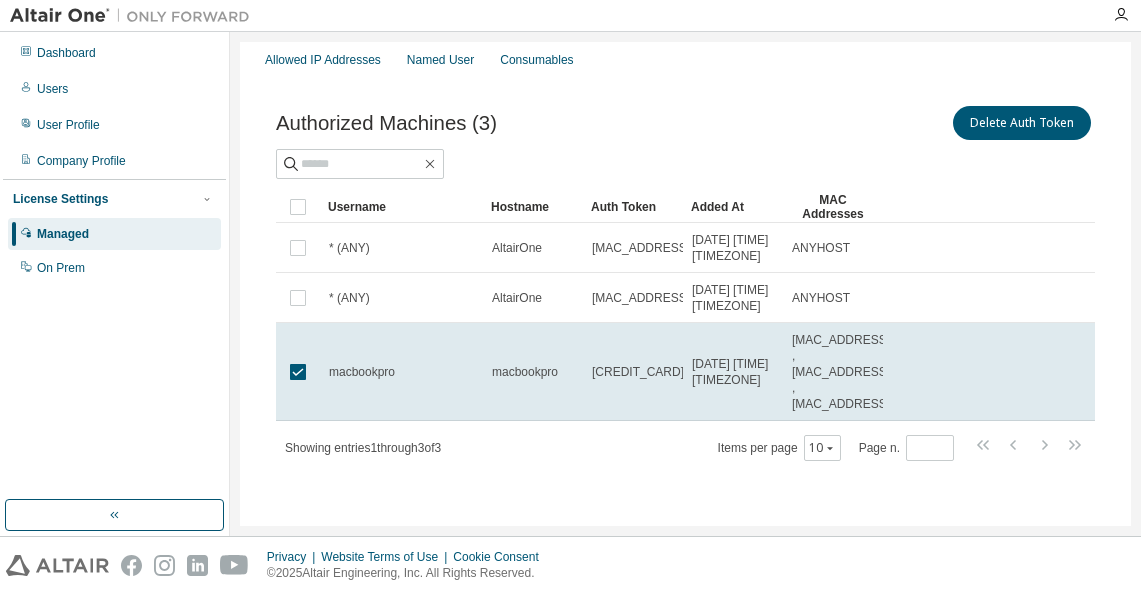 scroll, scrollTop: 0, scrollLeft: 0, axis: both 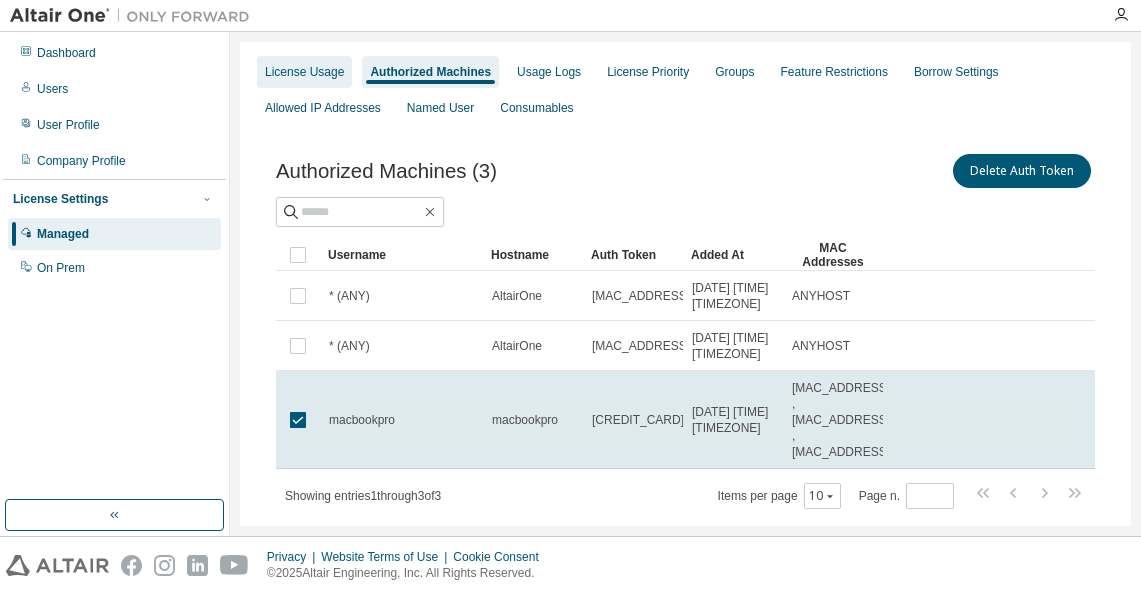 click on "License Usage" at bounding box center (304, 72) 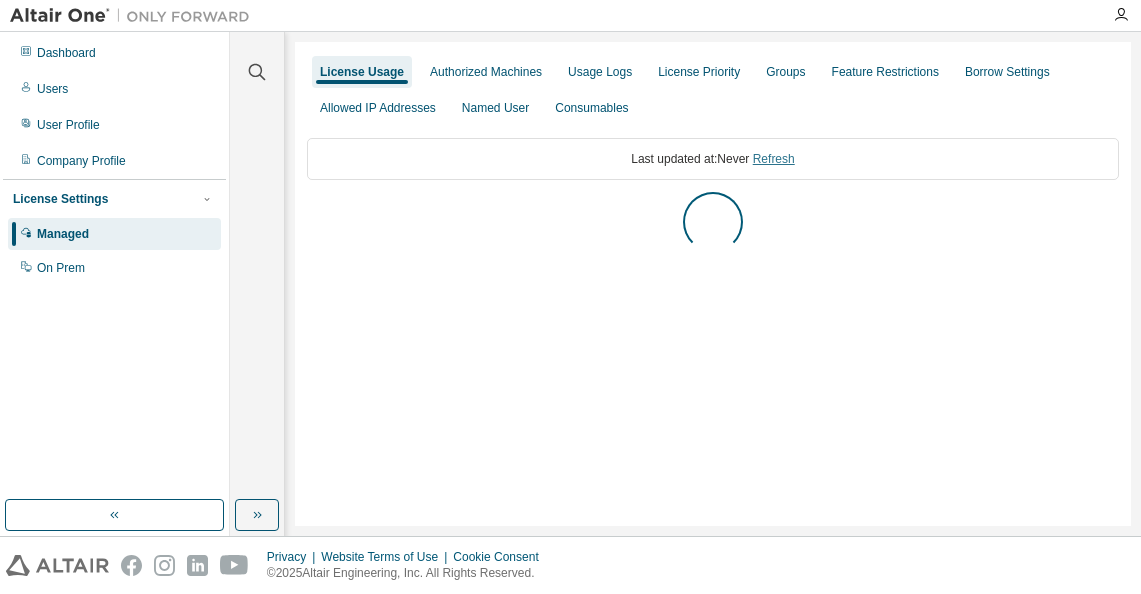 click on "Refresh" at bounding box center (774, 159) 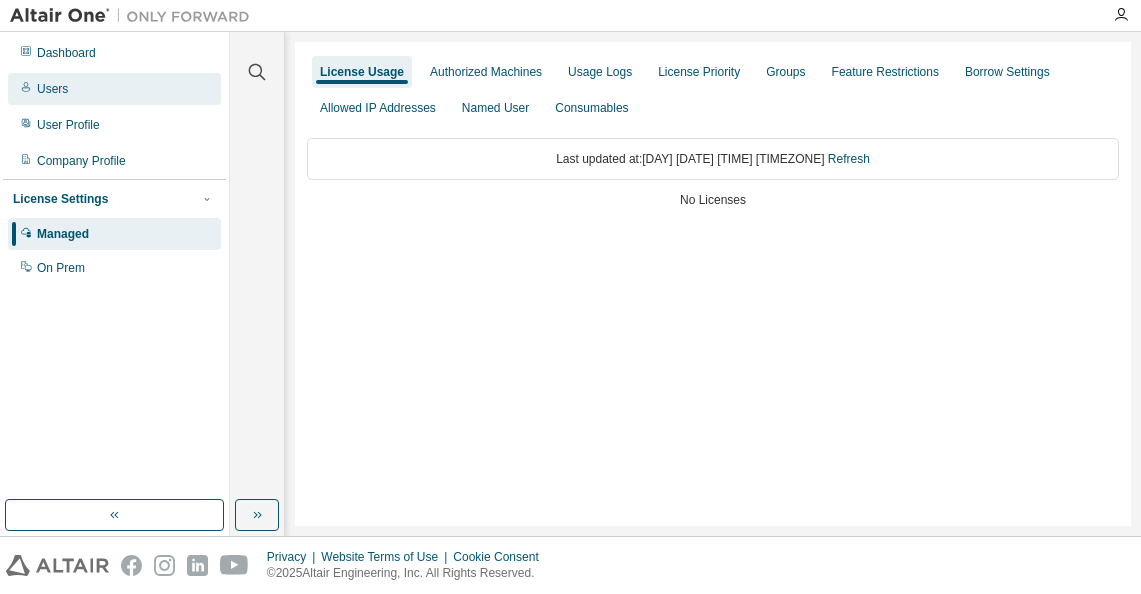 click on "Users" at bounding box center [52, 89] 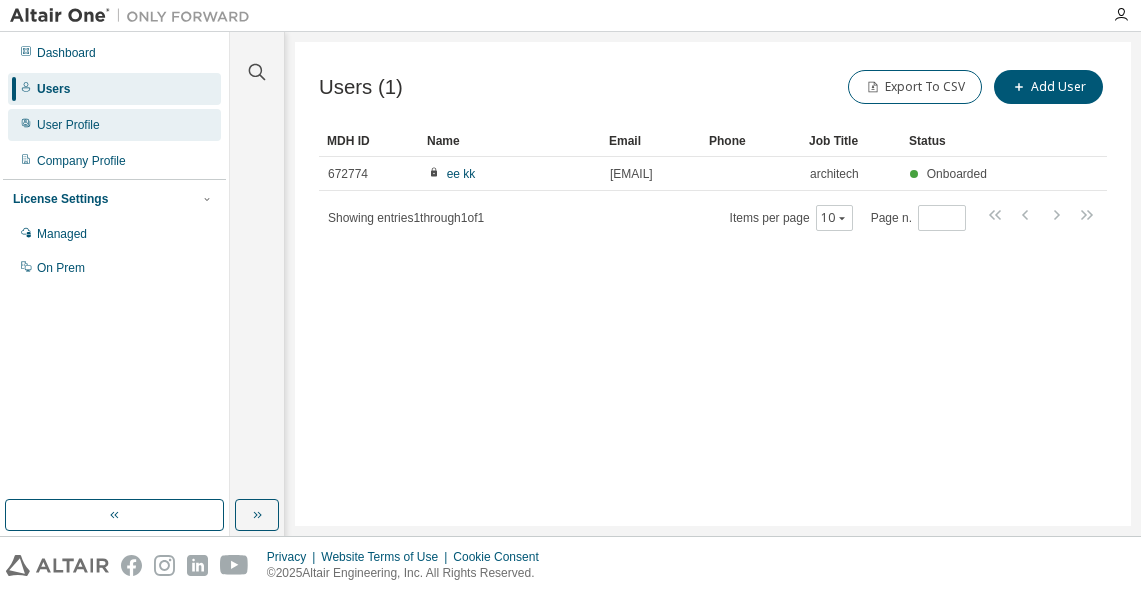click on "User Profile" at bounding box center [68, 125] 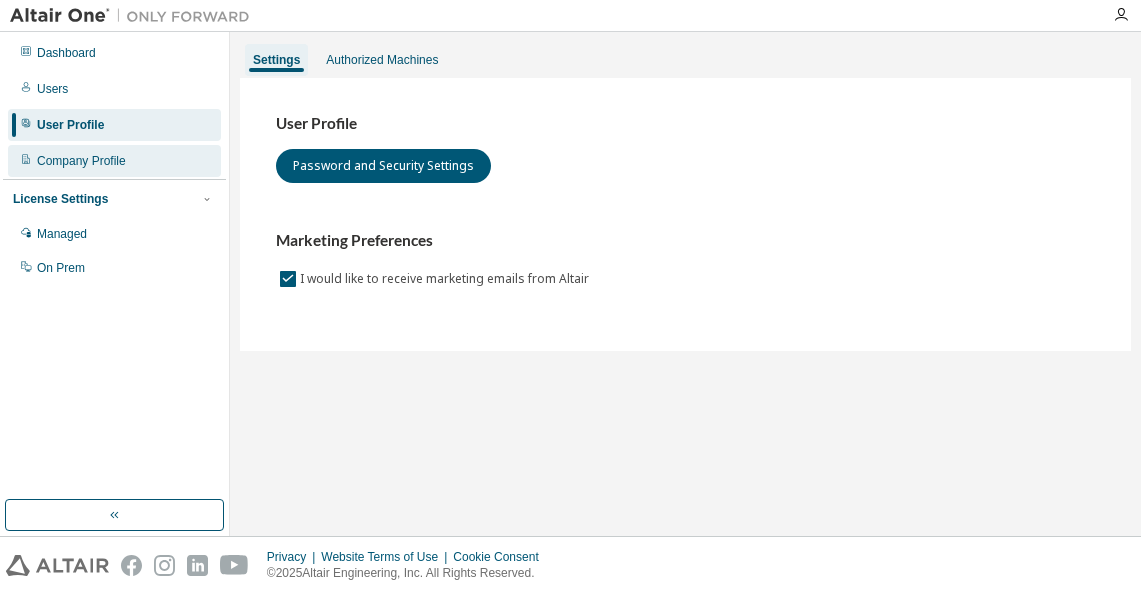 click on "Company Profile" at bounding box center (114, 161) 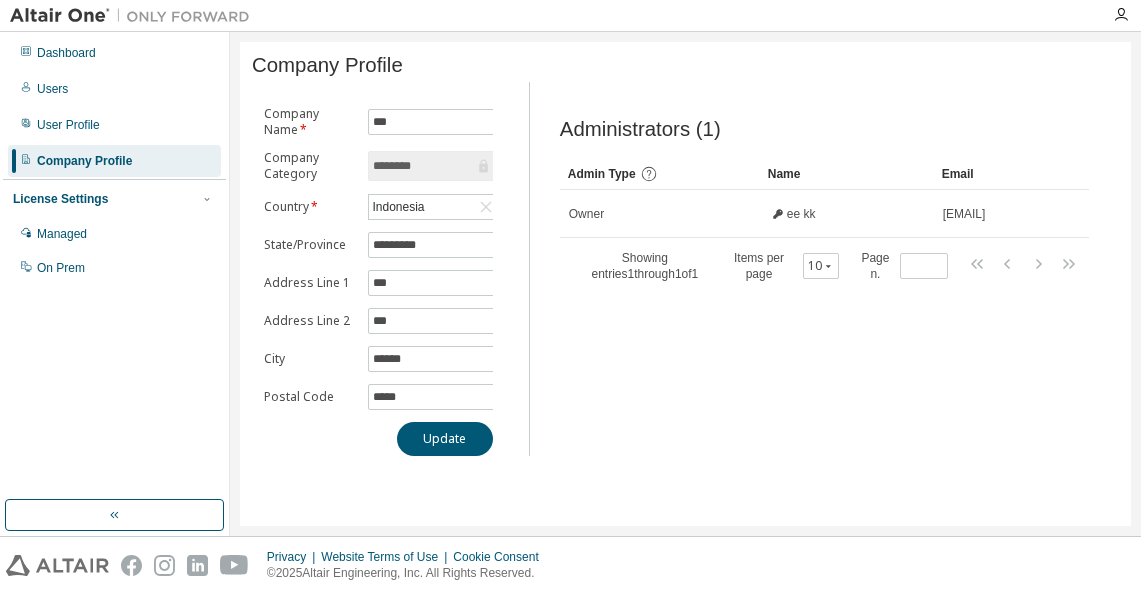 click on "License Settings" at bounding box center [60, 199] 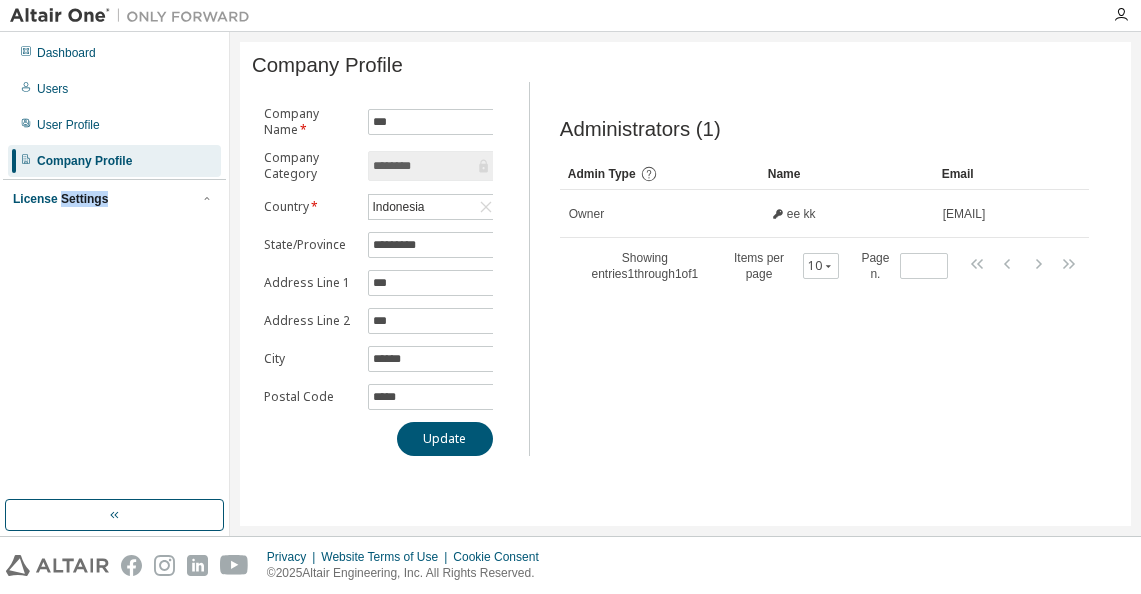 click on "License Settings" at bounding box center [60, 199] 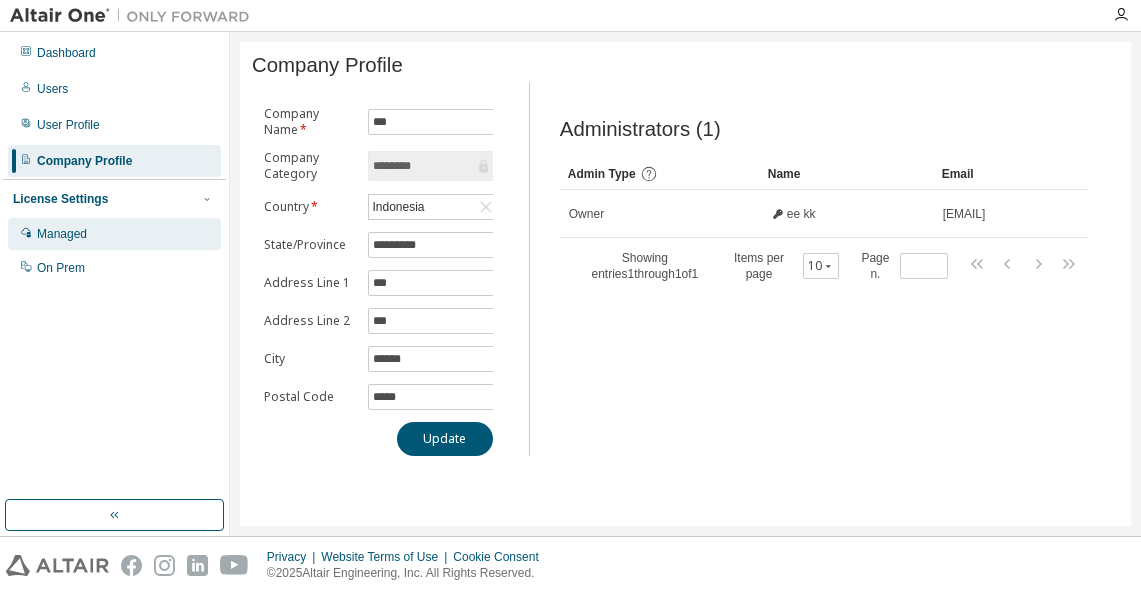 click on "Managed" at bounding box center (62, 234) 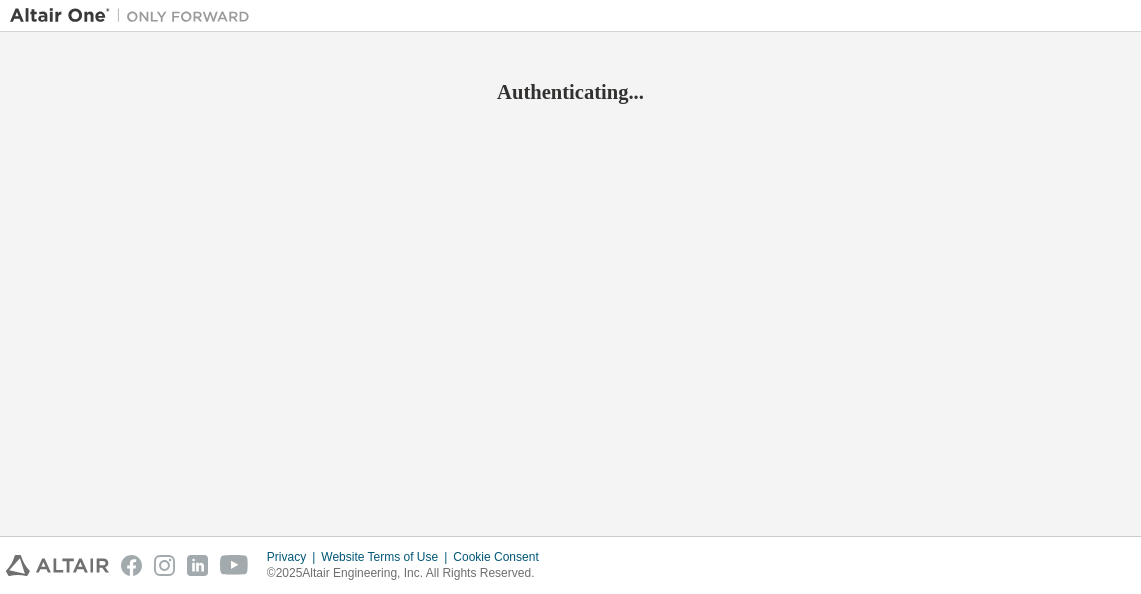 scroll, scrollTop: 0, scrollLeft: 0, axis: both 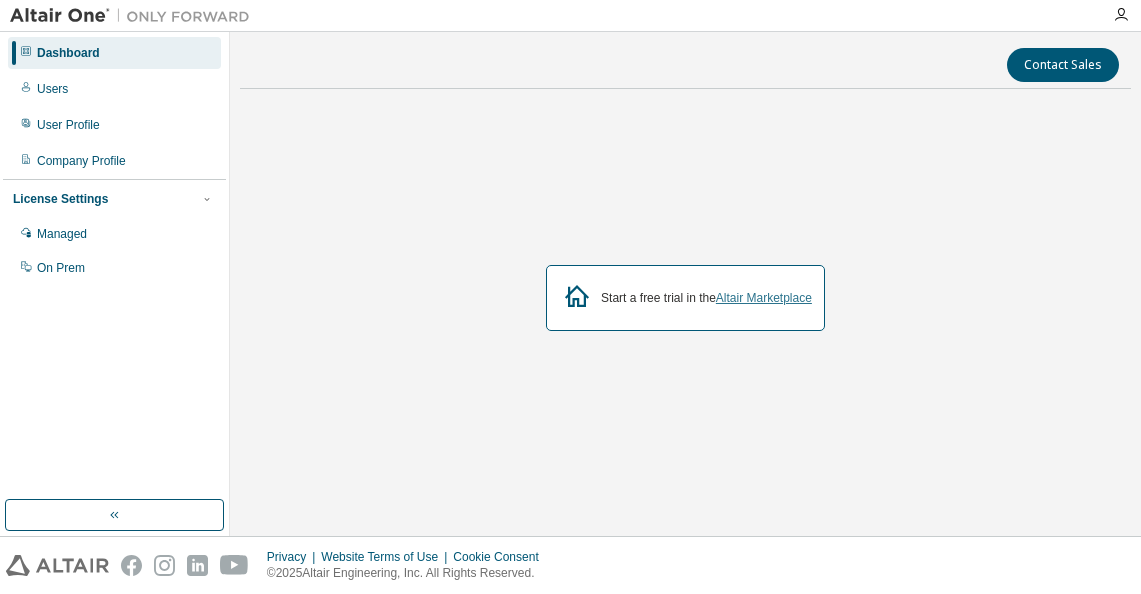 click on "Altair Marketplace" at bounding box center [764, 298] 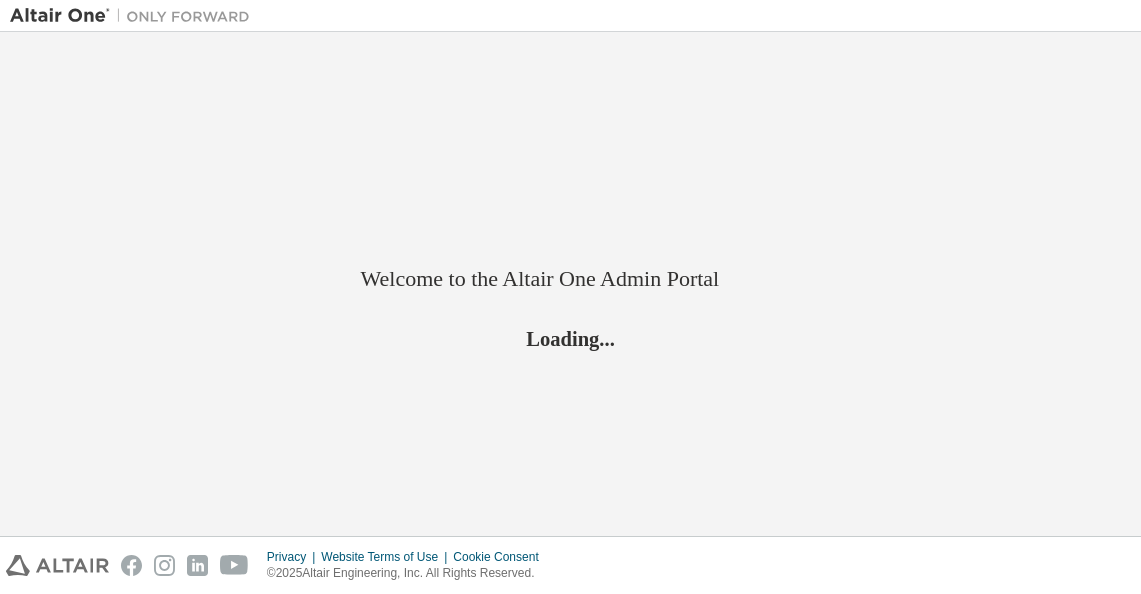 scroll, scrollTop: 0, scrollLeft: 0, axis: both 